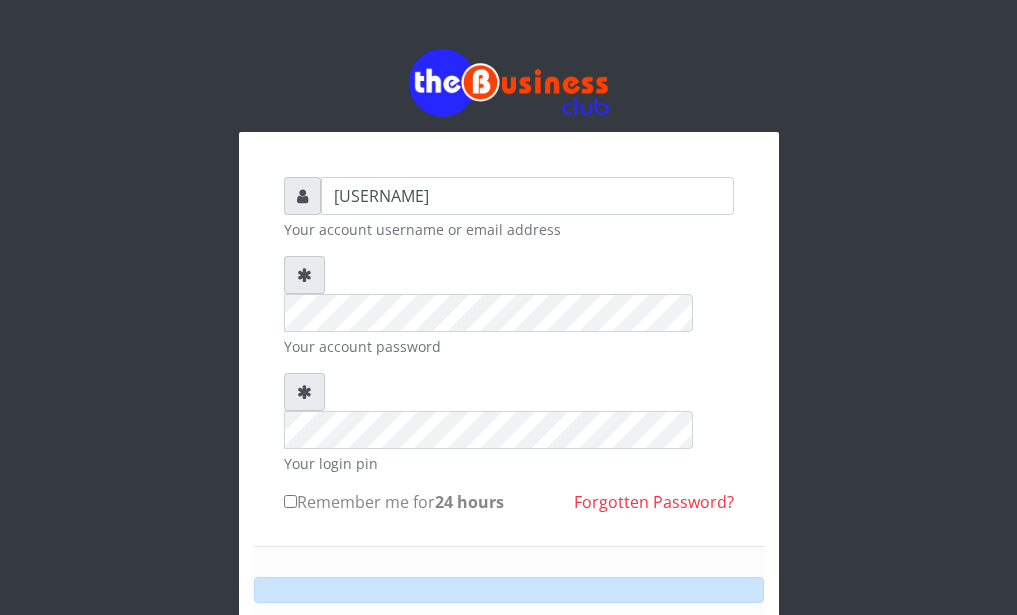scroll, scrollTop: 0, scrollLeft: 0, axis: both 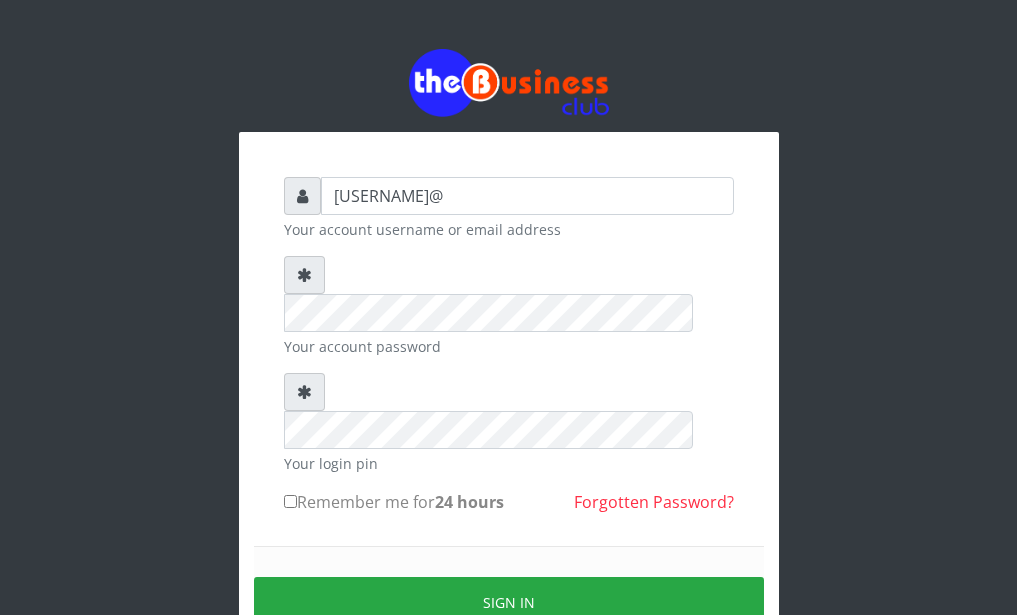 click on "enddy5152@" at bounding box center [527, 196] 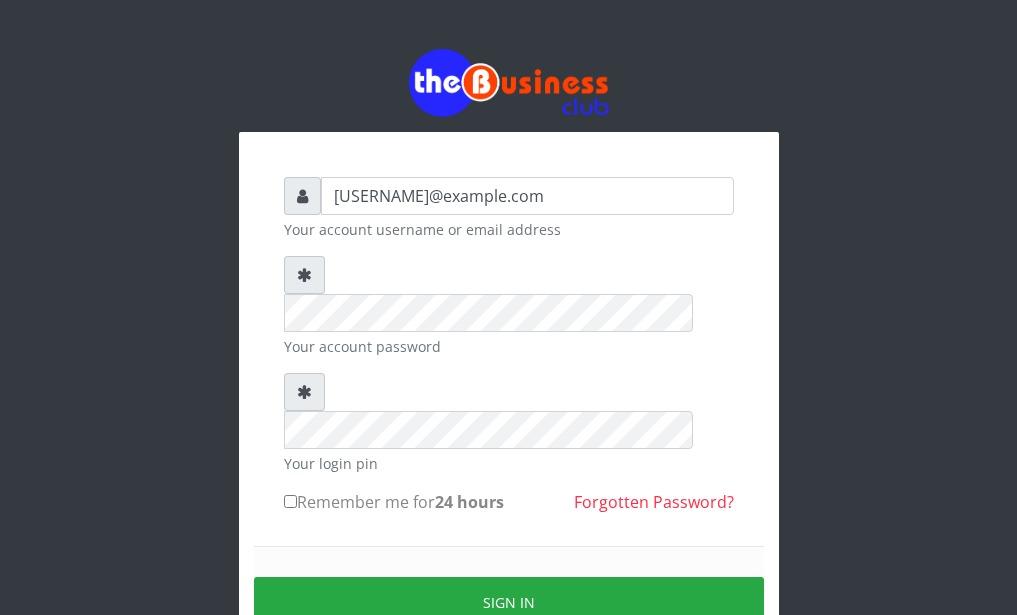 type on "[USERNAME]@gmail.com" 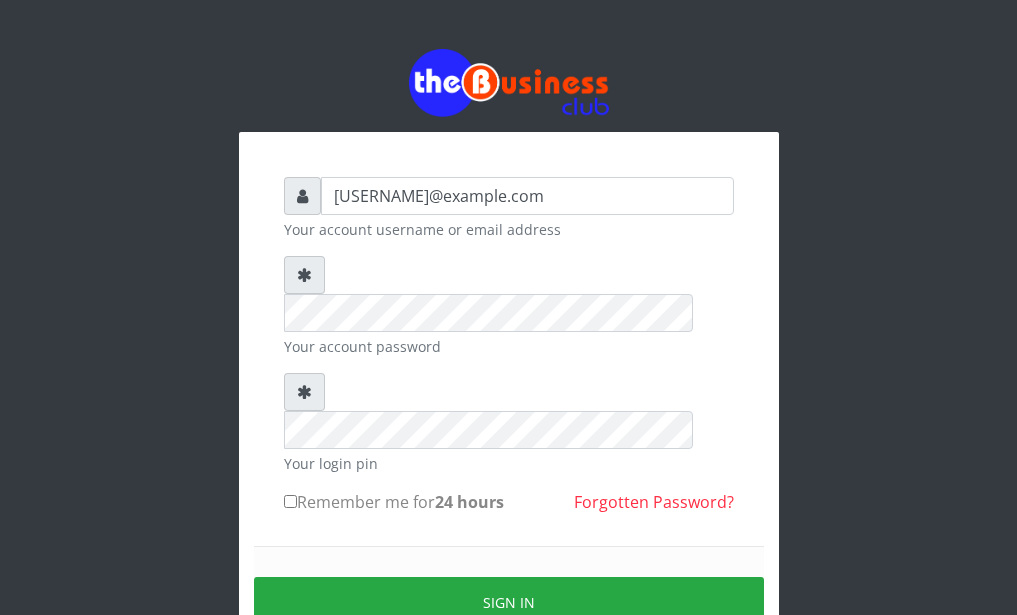 click on "Remember me for  24 hours" at bounding box center [290, 501] 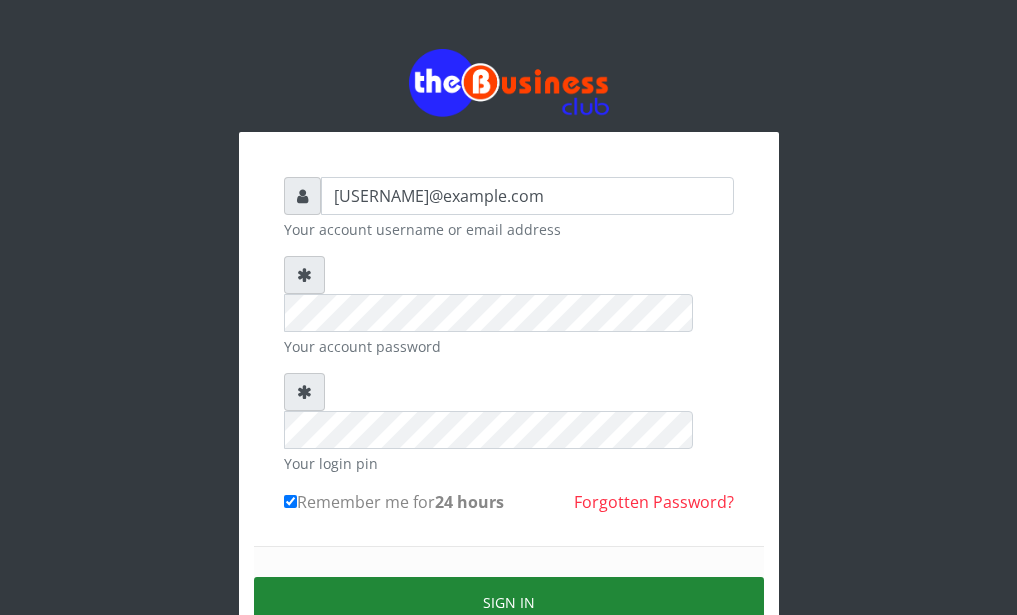 click on "Sign in" at bounding box center (509, 602) 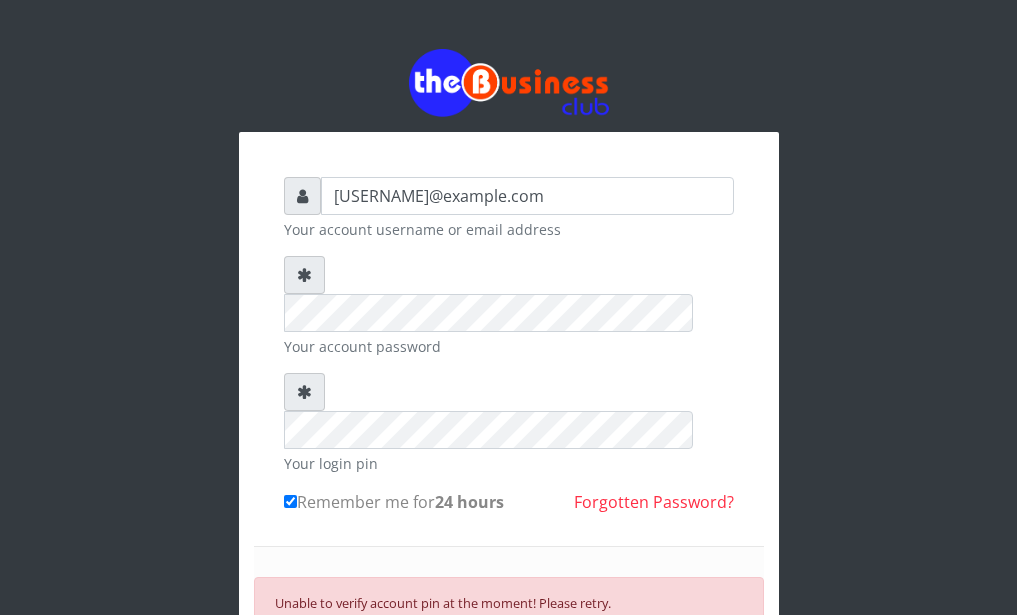 click on "SIGN IN" at bounding box center (509, 668) 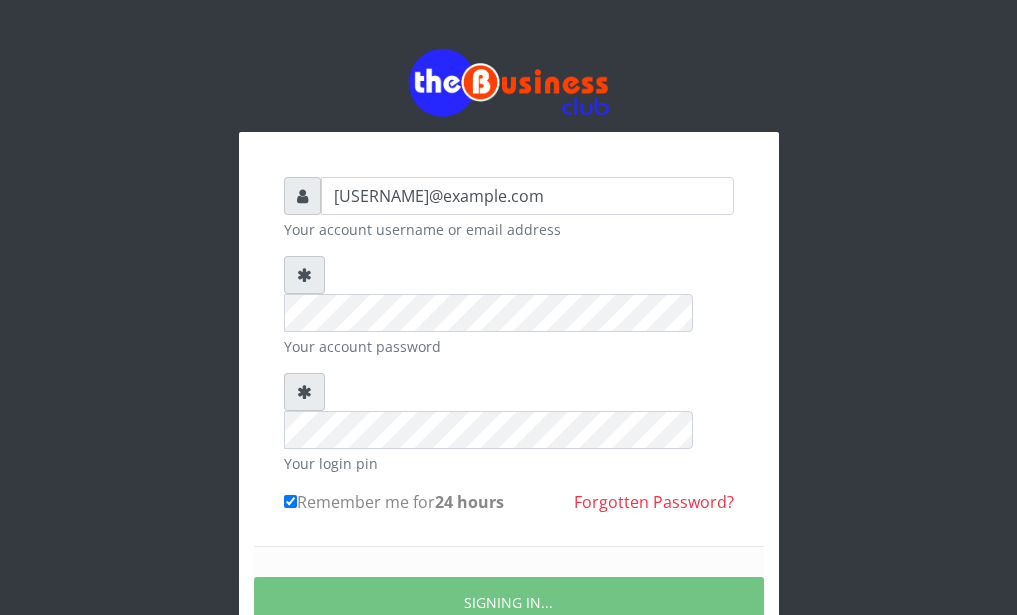 click on "enddy515@gmail.com
Your account username or email address
Your account password
Your login pin
Remember me for  24 hours
Forgotten Password?" at bounding box center [509, 395] 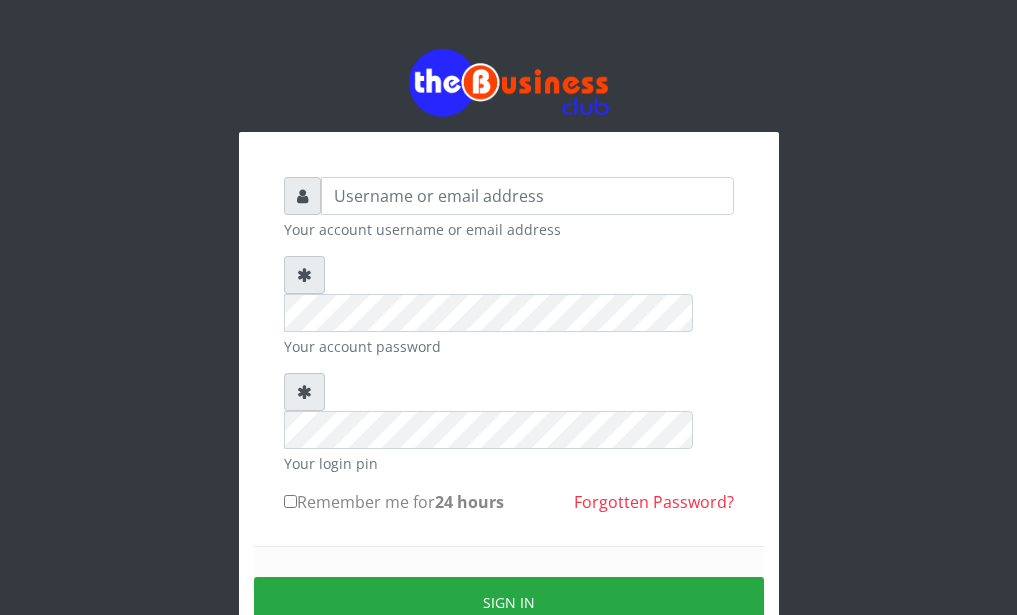 scroll, scrollTop: 0, scrollLeft: 0, axis: both 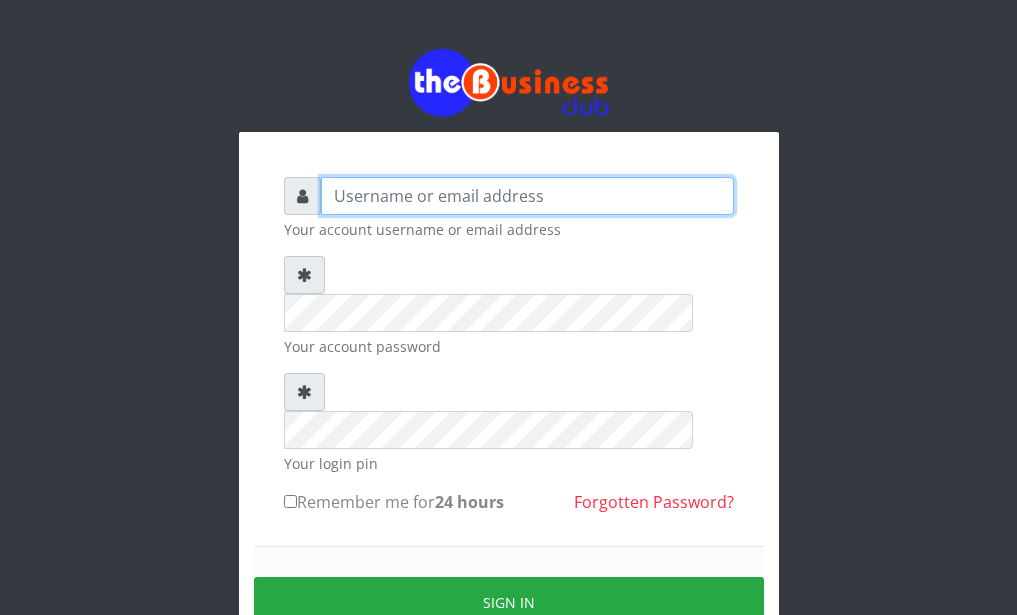 click at bounding box center [527, 196] 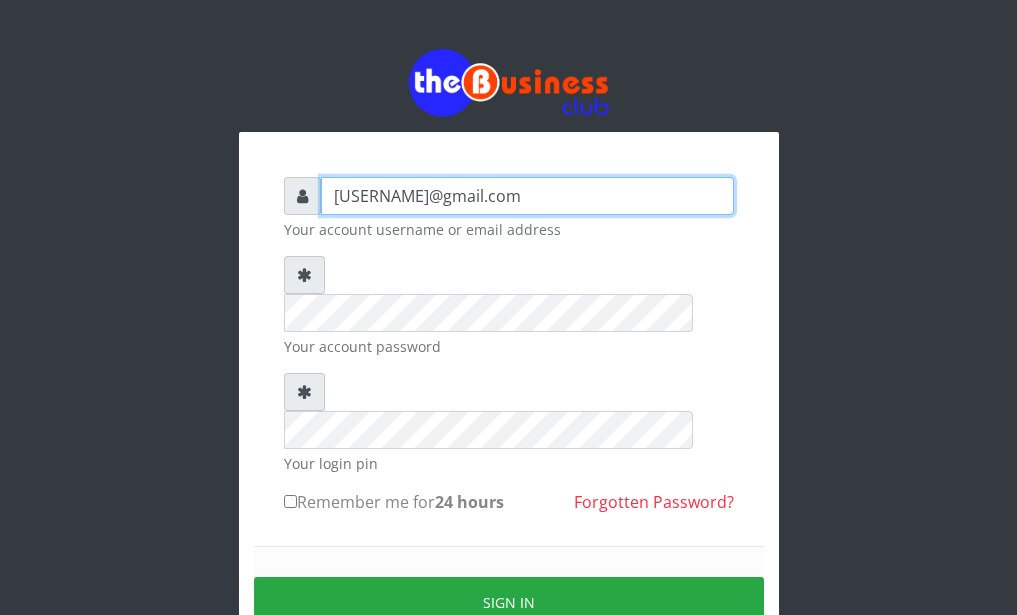 type on "[USERNAME]@gmail.com" 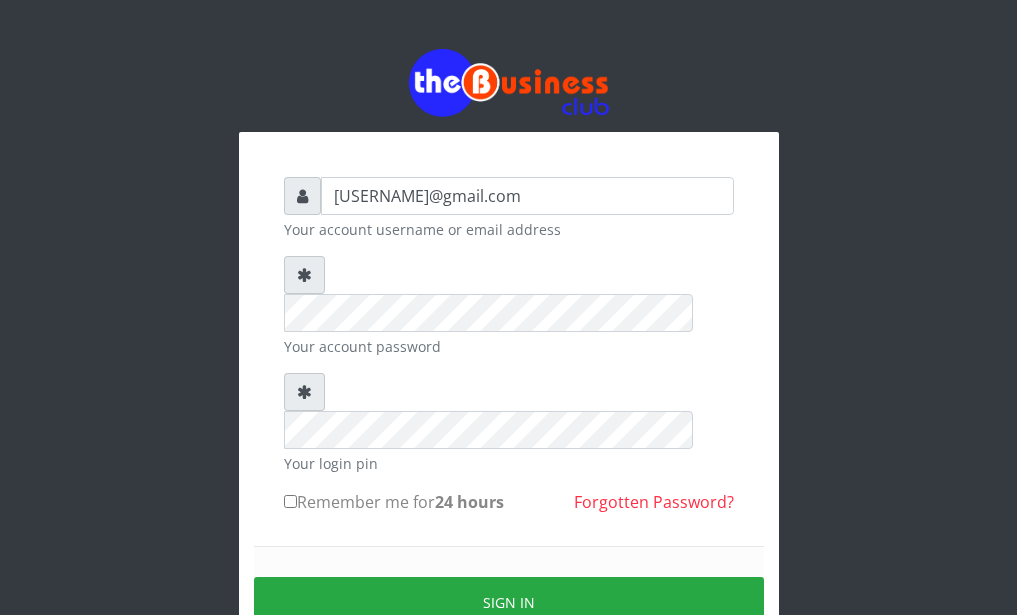 click on "Remember me for  24 hours" at bounding box center (394, 502) 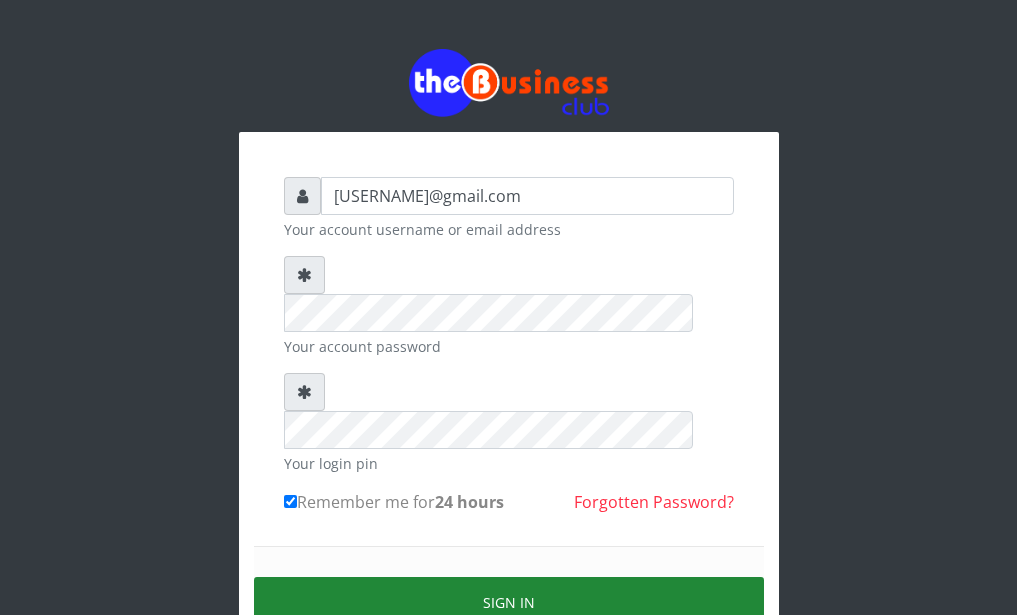 click on "Sign in" at bounding box center (509, 602) 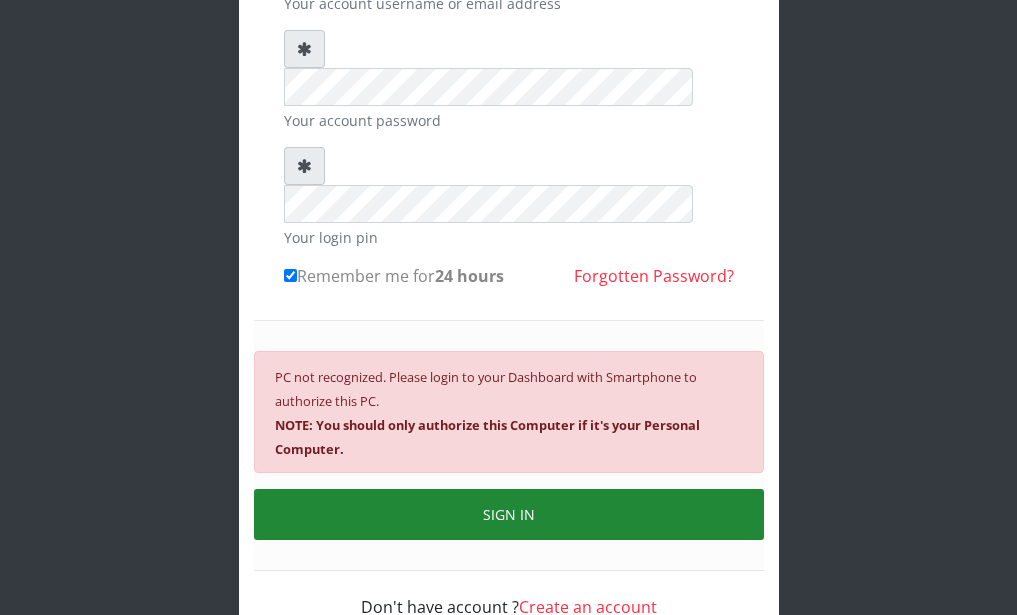 scroll, scrollTop: 238, scrollLeft: 0, axis: vertical 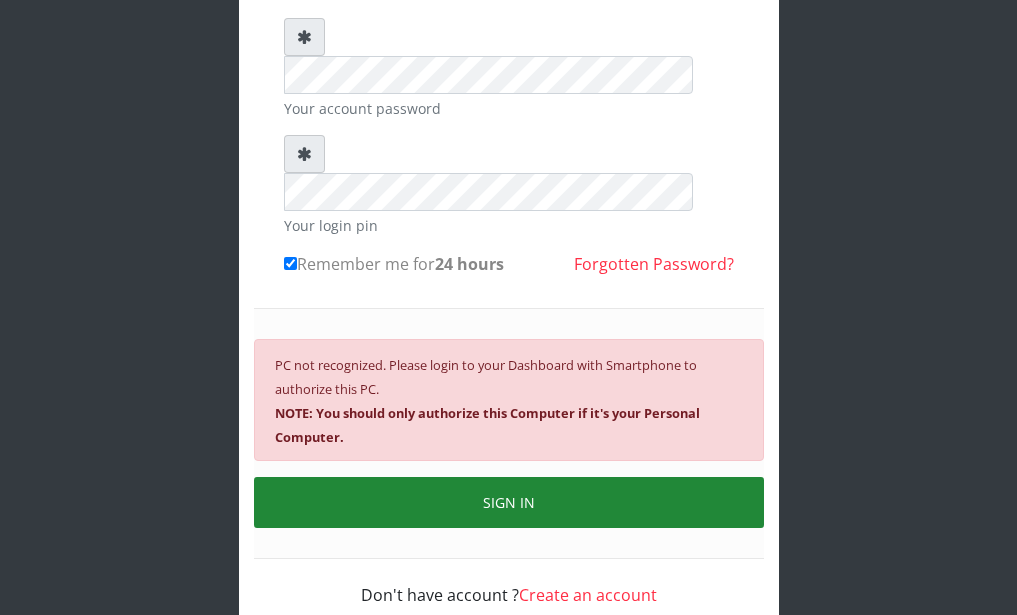 click on "SIGN IN" at bounding box center [509, 502] 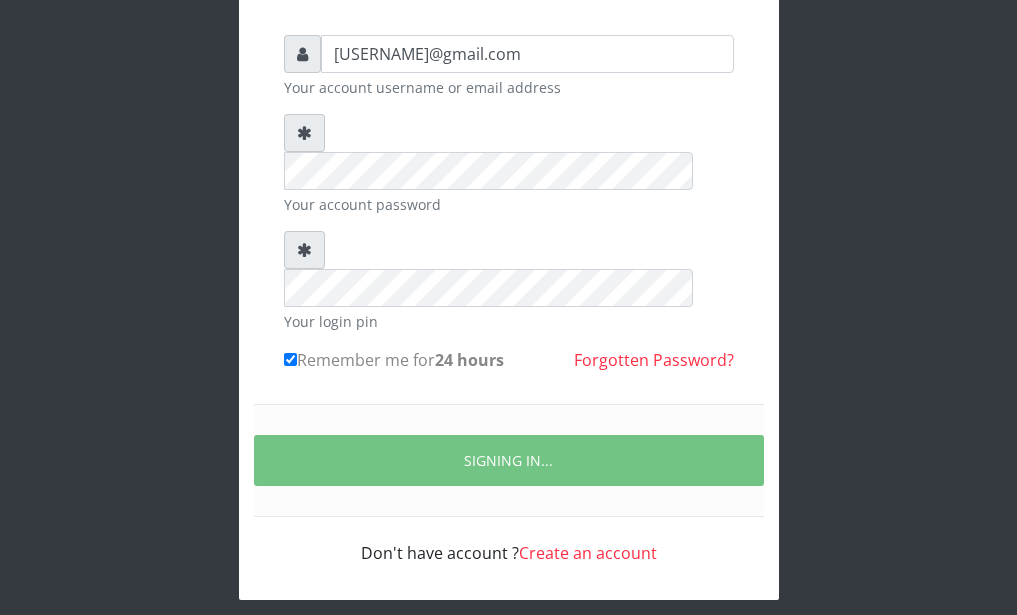 scroll, scrollTop: 100, scrollLeft: 0, axis: vertical 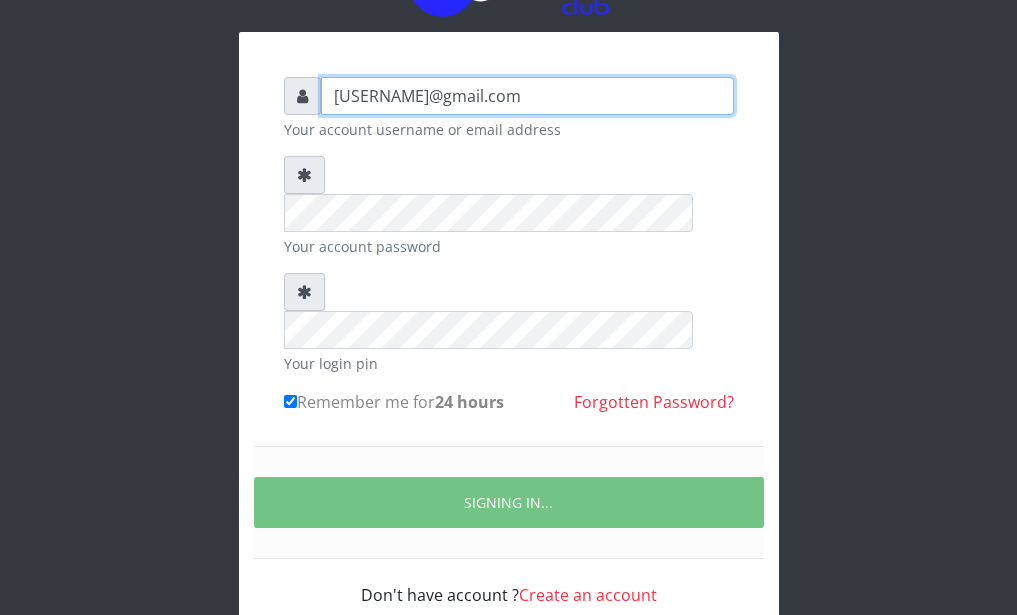 drag, startPoint x: 330, startPoint y: 96, endPoint x: 419, endPoint y: 89, distance: 89.27486 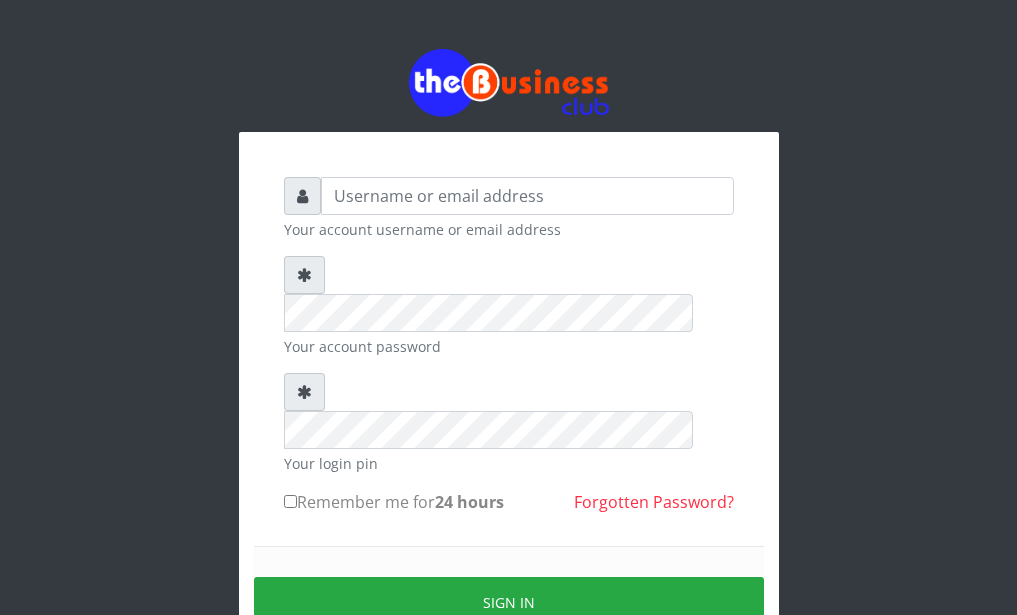 scroll, scrollTop: 100, scrollLeft: 0, axis: vertical 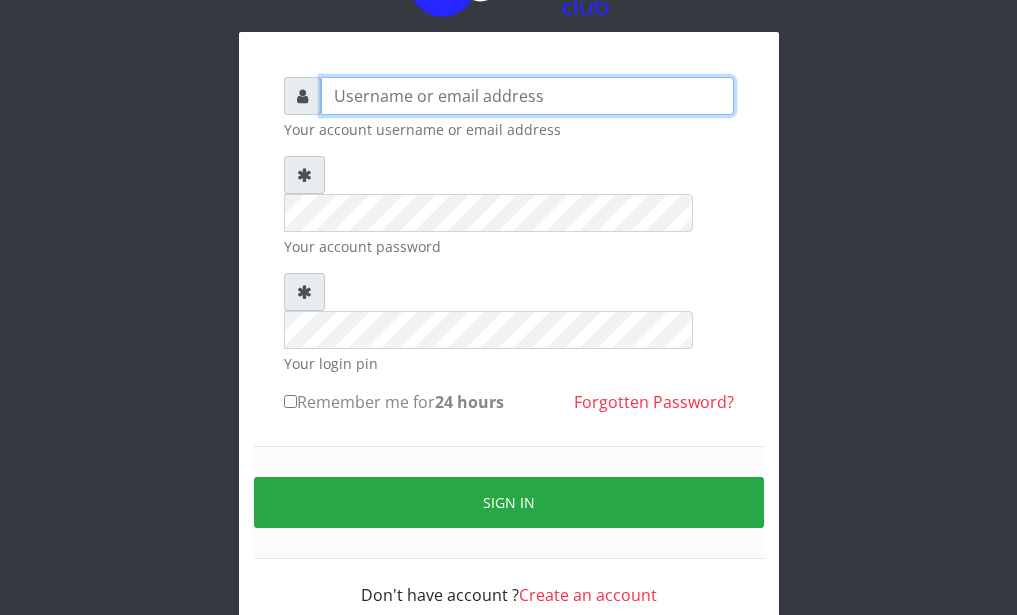 click at bounding box center [527, 96] 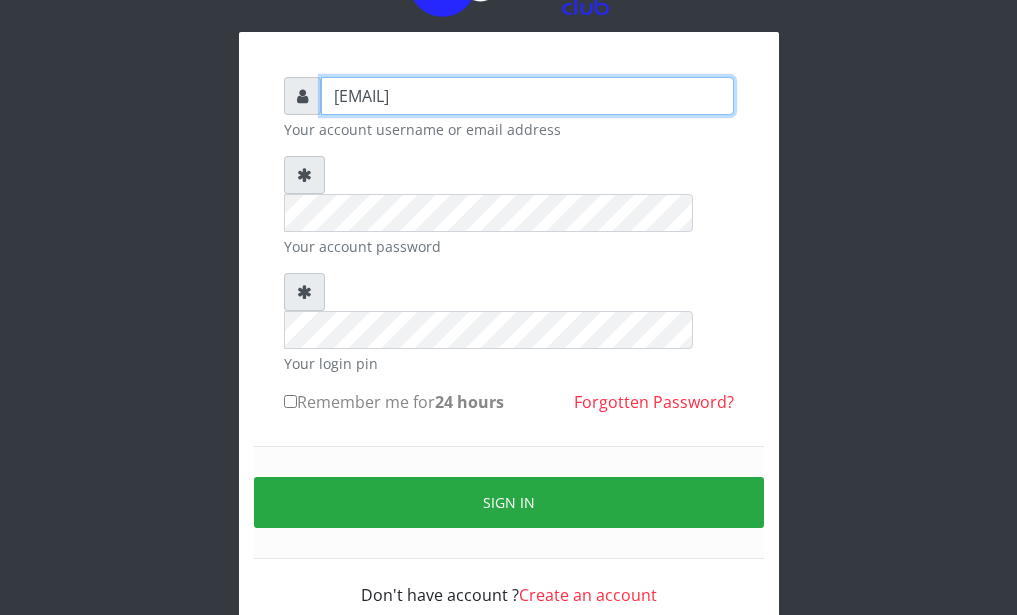 type on "enddy515@gmail.com" 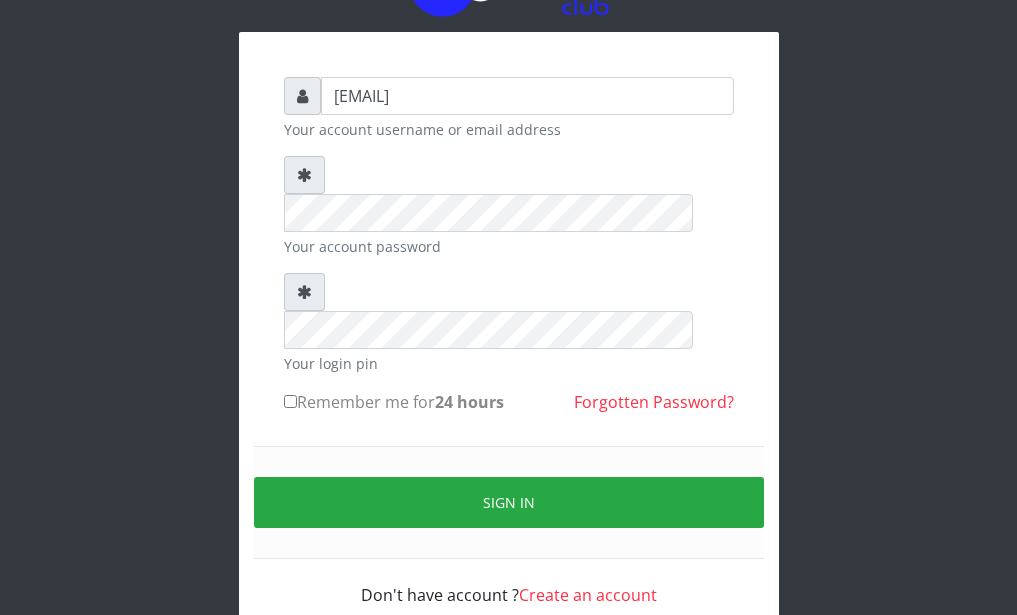 click on "Remember me for  24 hours" at bounding box center [290, 401] 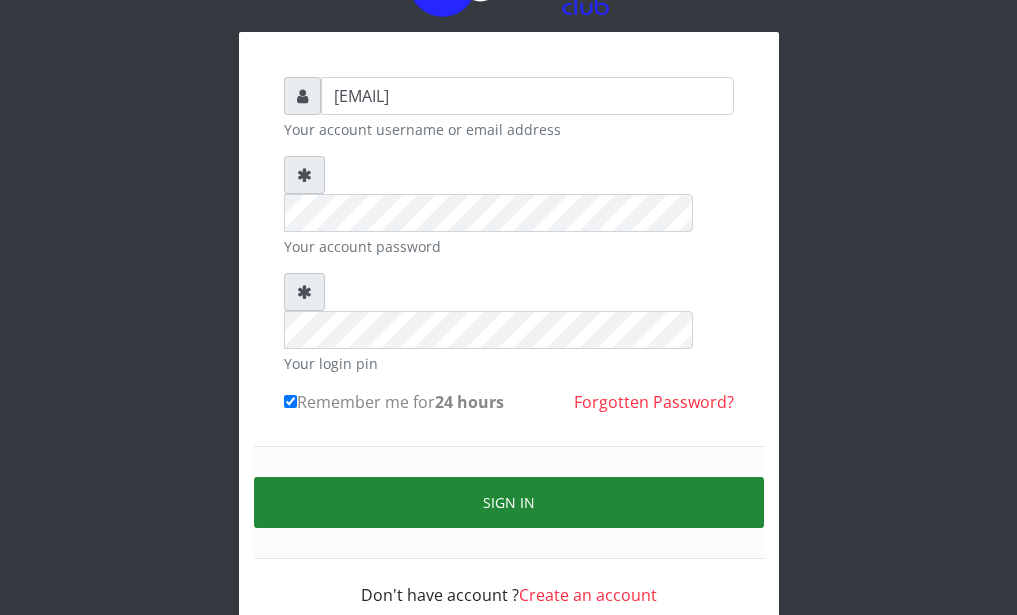 click on "Sign in" at bounding box center (509, 502) 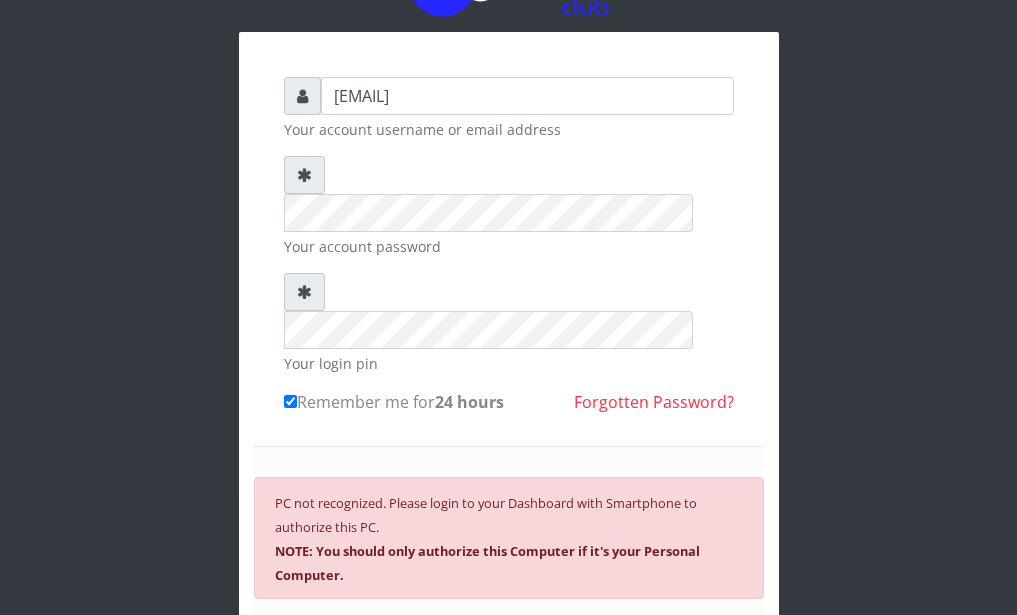 click on "SIGN IN" at bounding box center (509, 640) 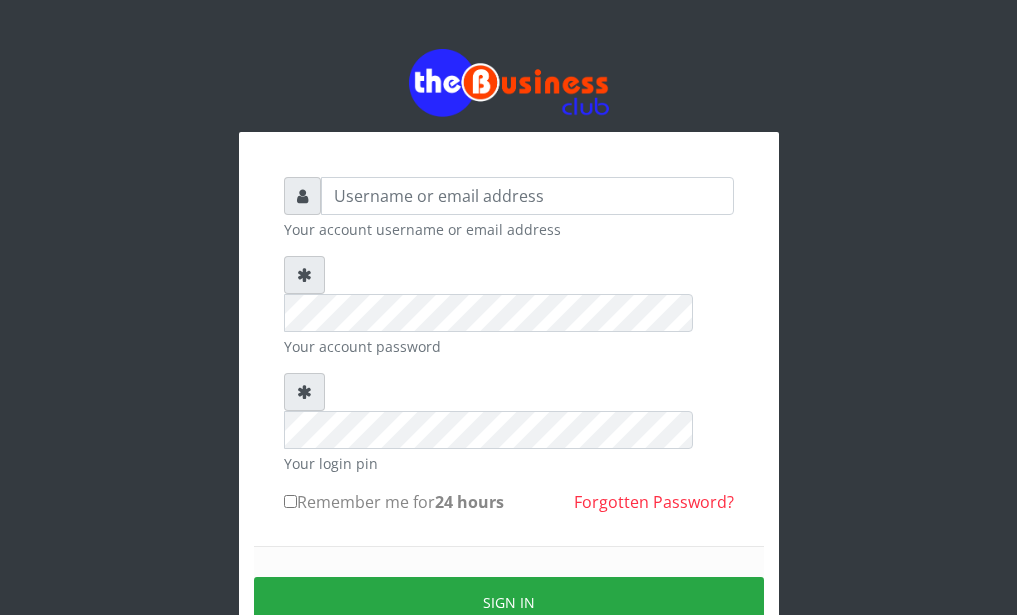 scroll, scrollTop: 100, scrollLeft: 0, axis: vertical 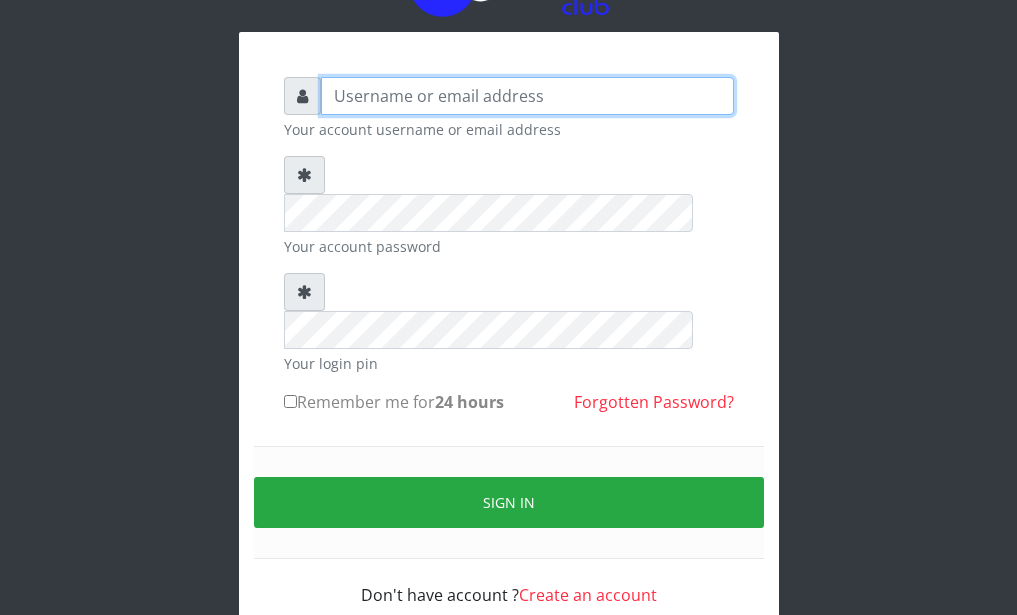 click at bounding box center (527, 96) 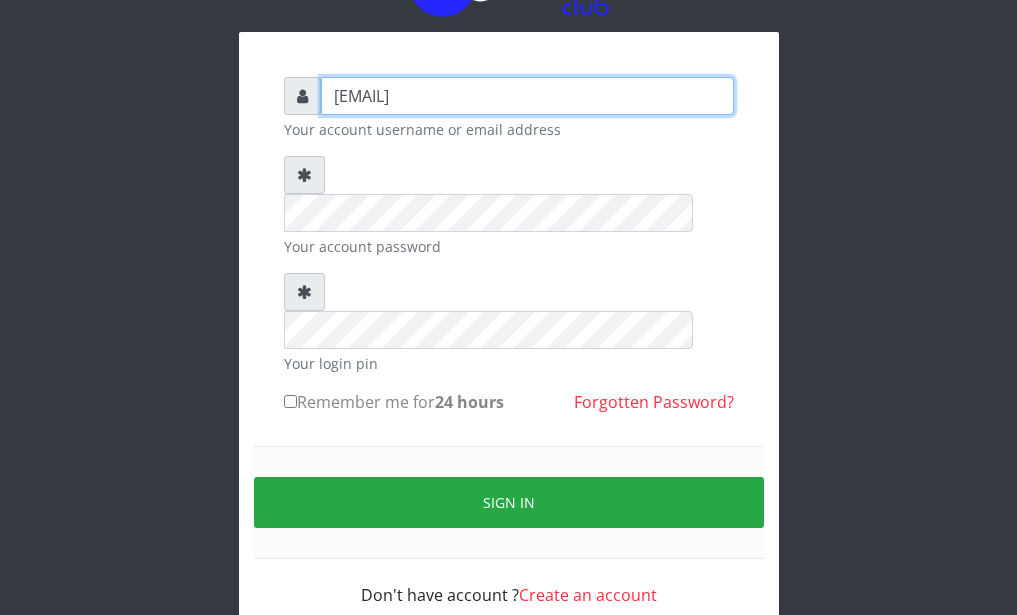 type on "[EMAIL]" 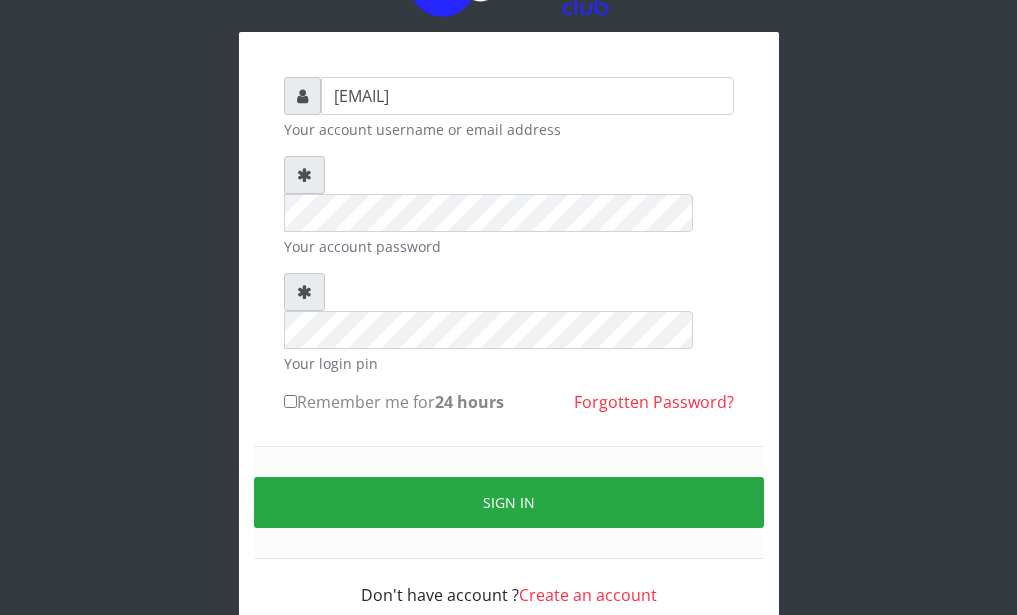 click on "Remember me for  24 hours" at bounding box center (290, 401) 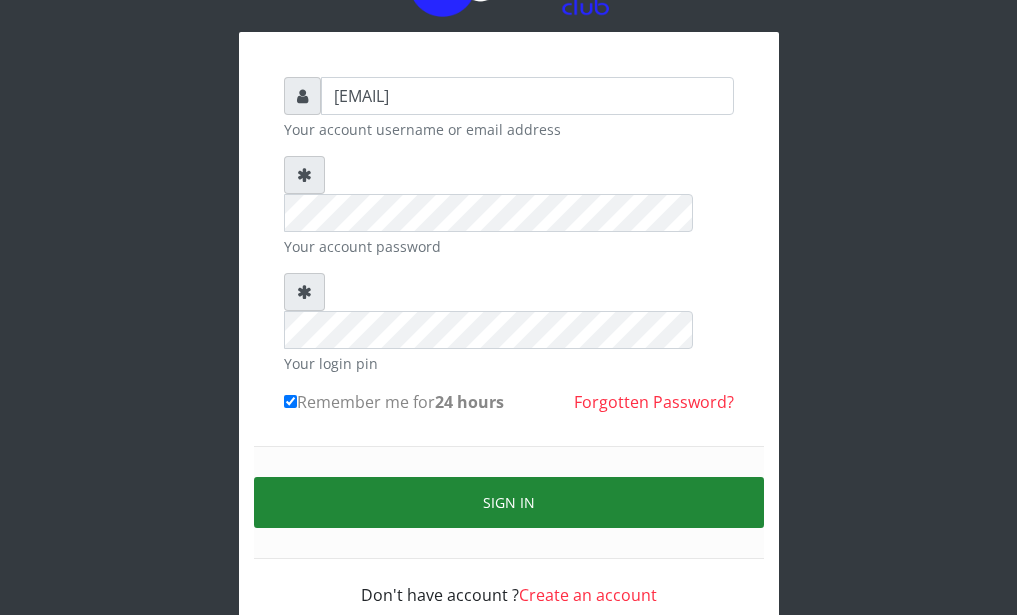 click on "Sign in" at bounding box center (509, 502) 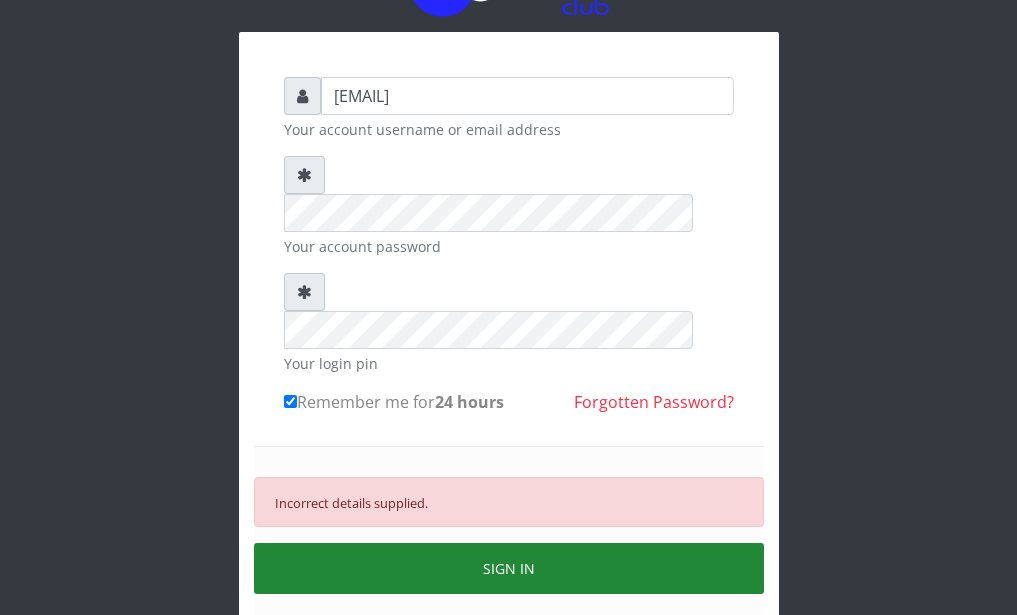 click on "SIGN IN" at bounding box center [509, 568] 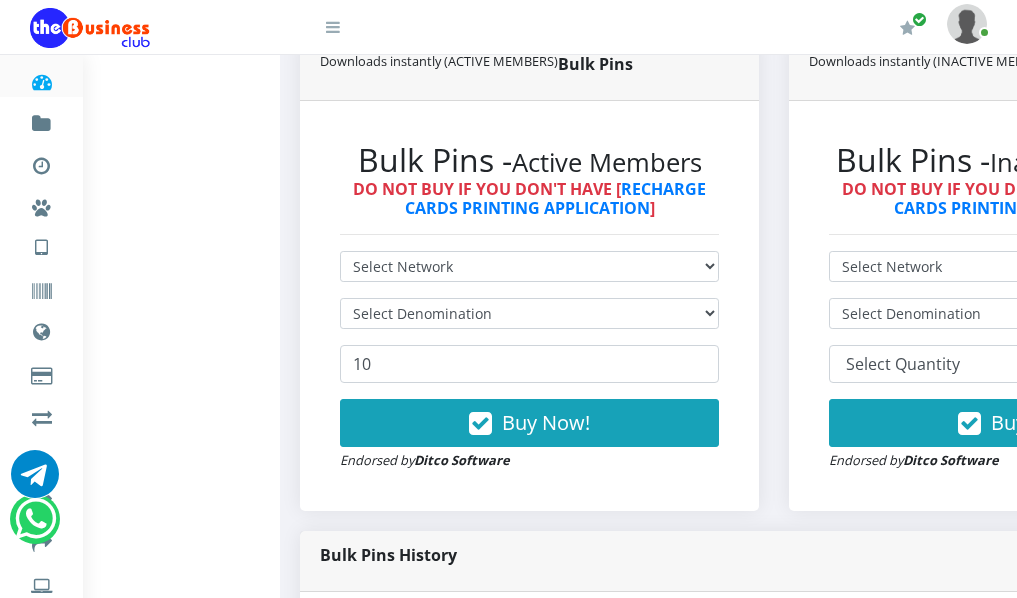 scroll, scrollTop: 500, scrollLeft: 0, axis: vertical 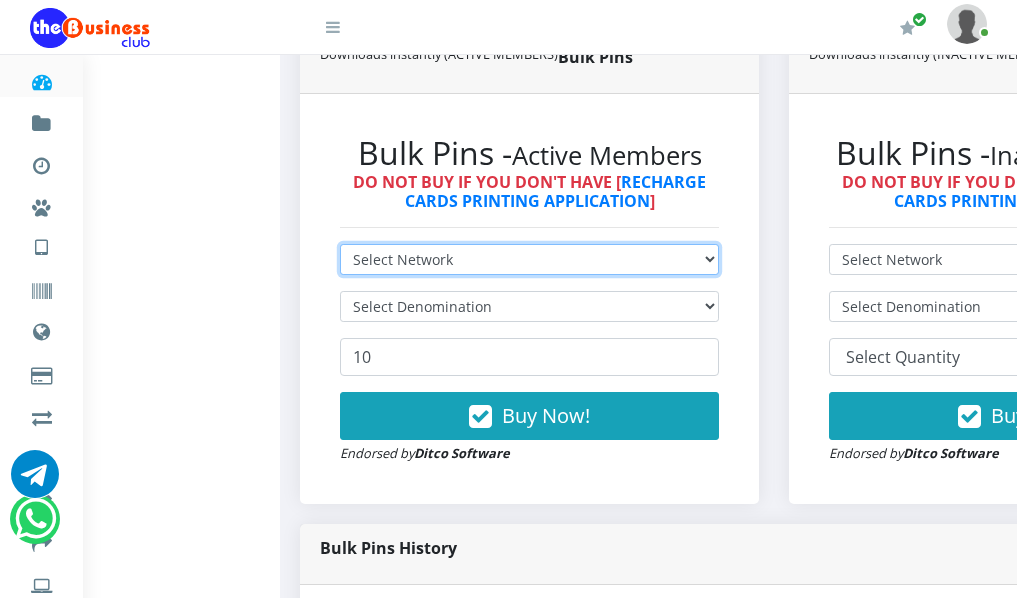 click on "Select Network
MTN
Globacom
9Mobile
Airtel" at bounding box center [529, 259] 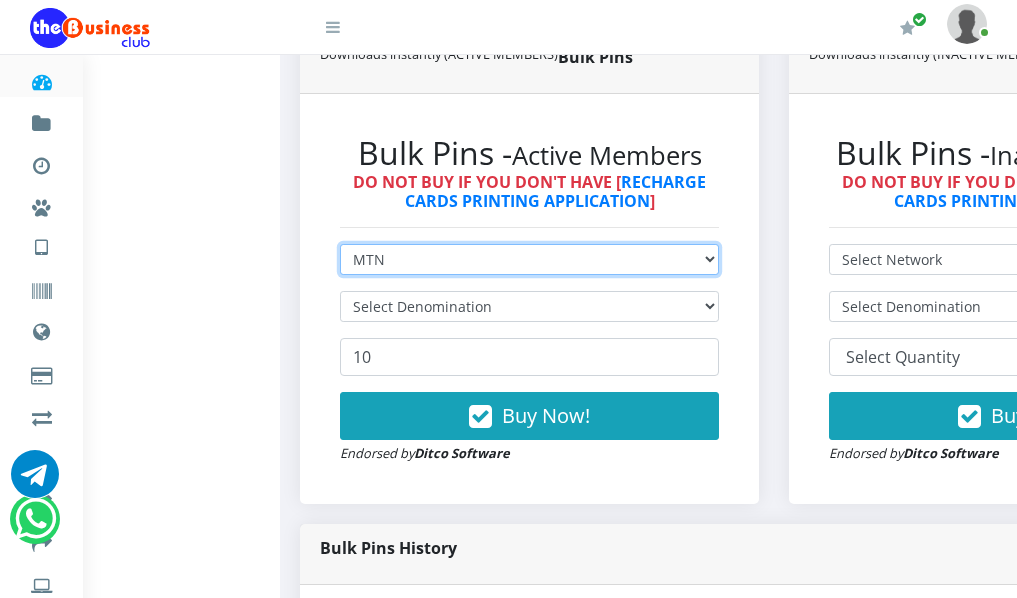 click on "Select Network
MTN
Globacom
9Mobile
Airtel" at bounding box center (529, 259) 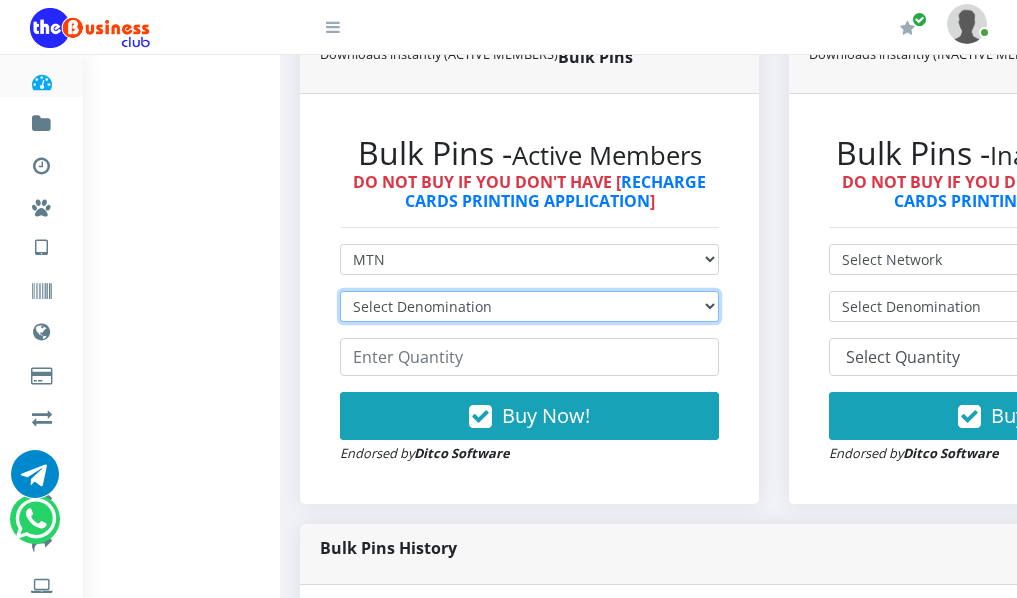 click on "Select Denomination MTN NGN100 - ₦96.99 MTN NGN200 - ₦193.98 MTN NGN400 - ₦387.96 MTN NGN500 - ₦484.95 MTN NGN1000 - ₦969.90 MTN NGN1500 - ₦1,454.85" at bounding box center (529, 306) 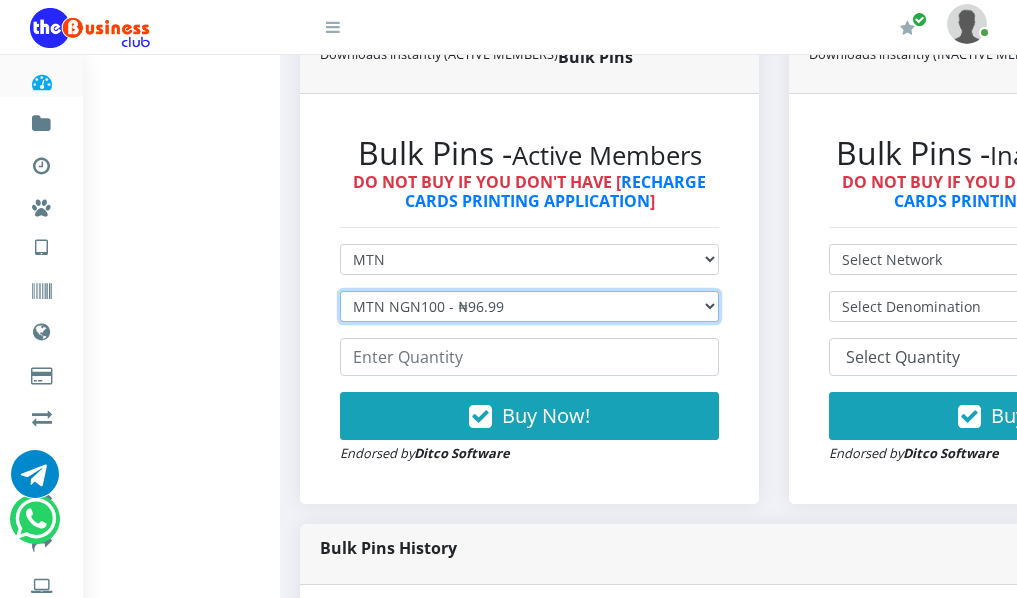 click on "Select Denomination MTN NGN100 - ₦96.99 MTN NGN200 - ₦193.98 MTN NGN400 - ₦387.96 MTN NGN500 - ₦484.95 MTN NGN1000 - ₦969.90 MTN NGN1500 - ₦1,454.85" at bounding box center (529, 306) 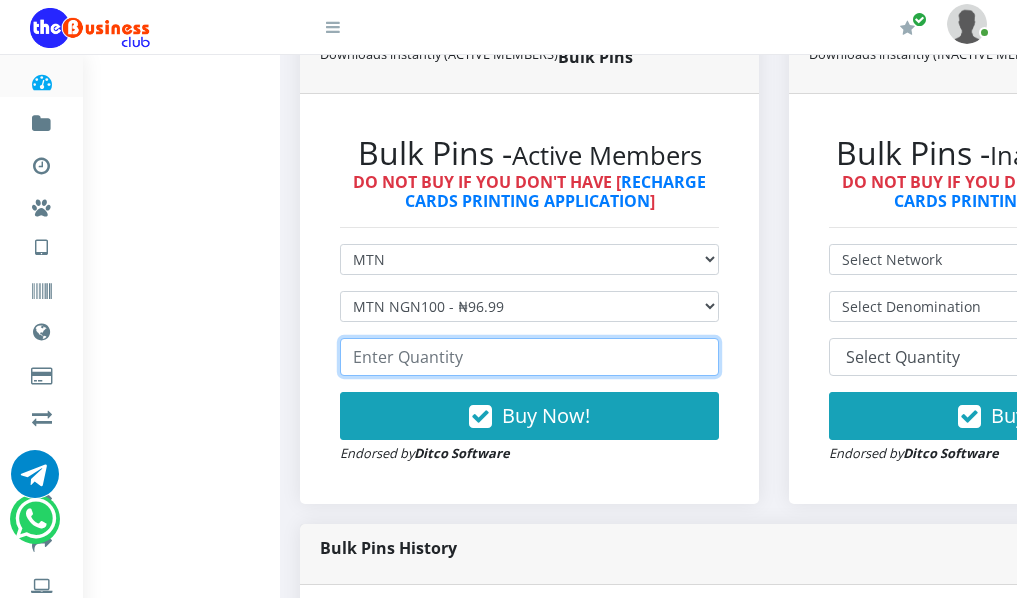 click at bounding box center [529, 357] 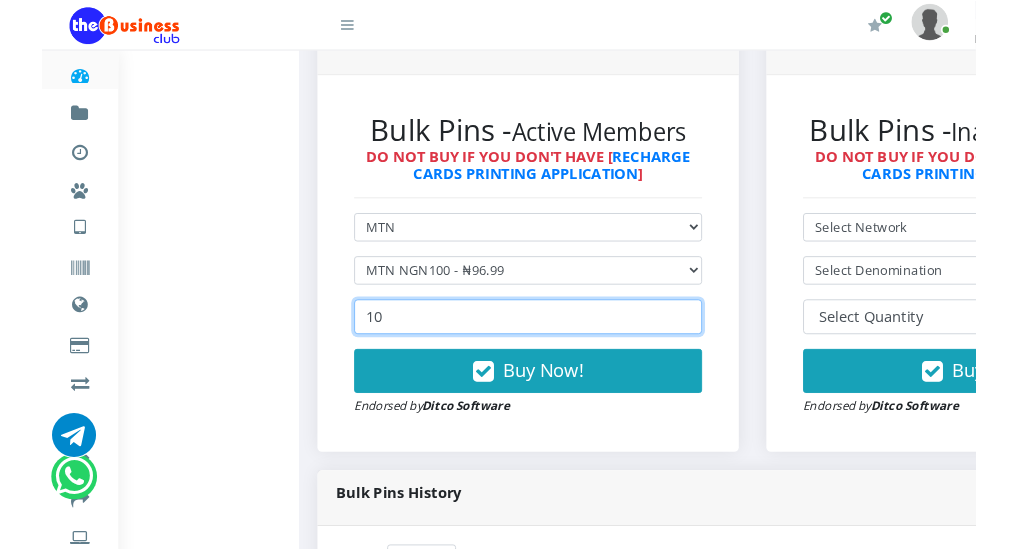 scroll, scrollTop: 600, scrollLeft: 0, axis: vertical 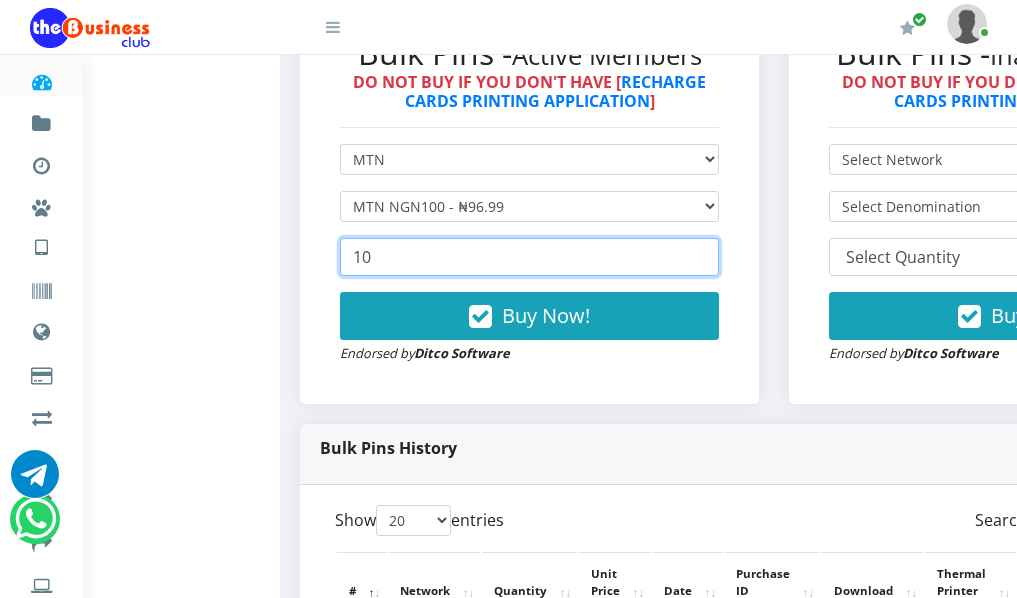 type on "10" 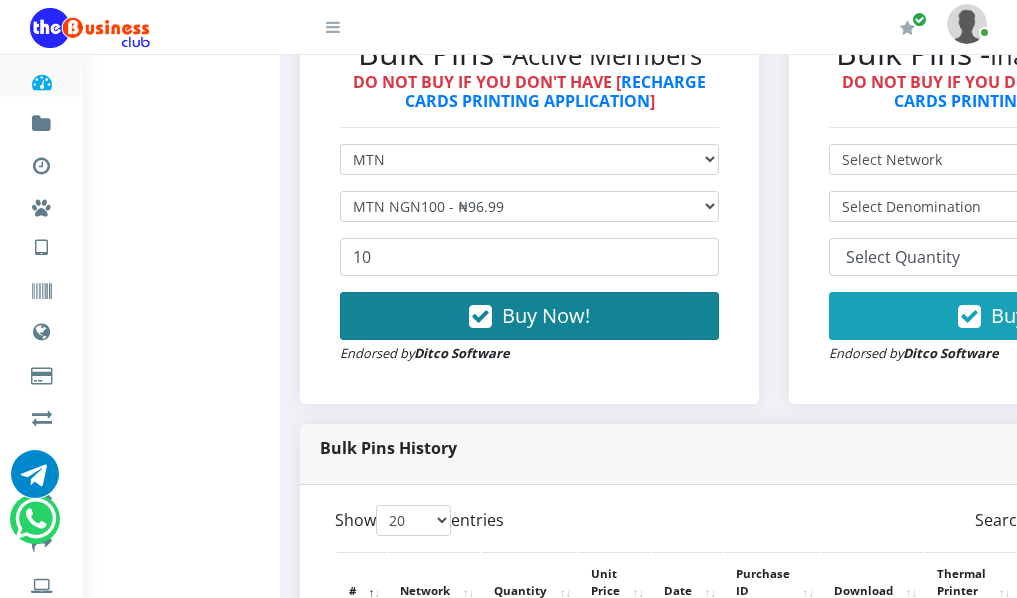click on "Buy Now!" at bounding box center [529, 316] 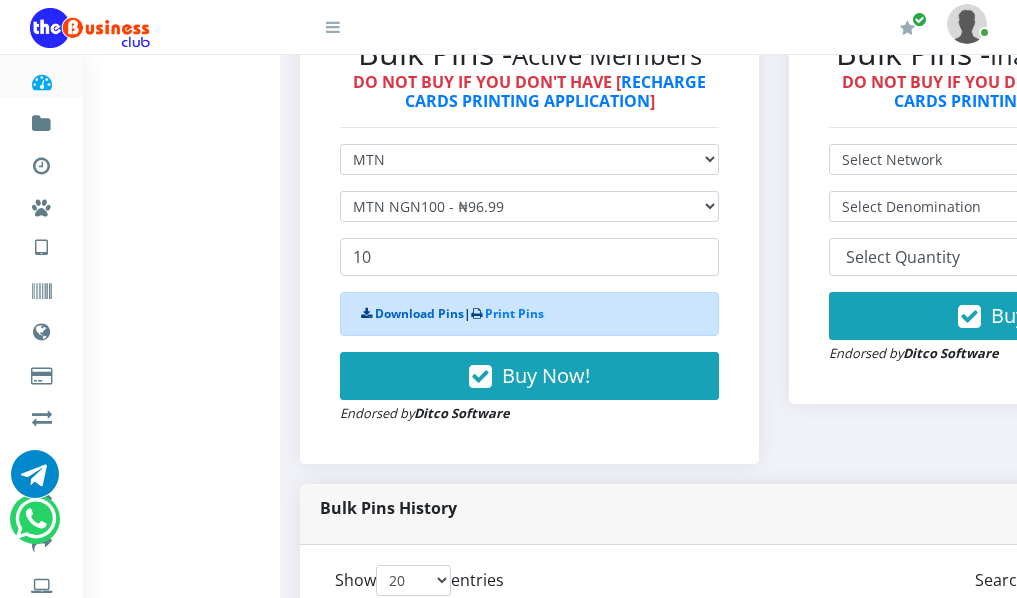 click on "Download Pins" at bounding box center [419, 313] 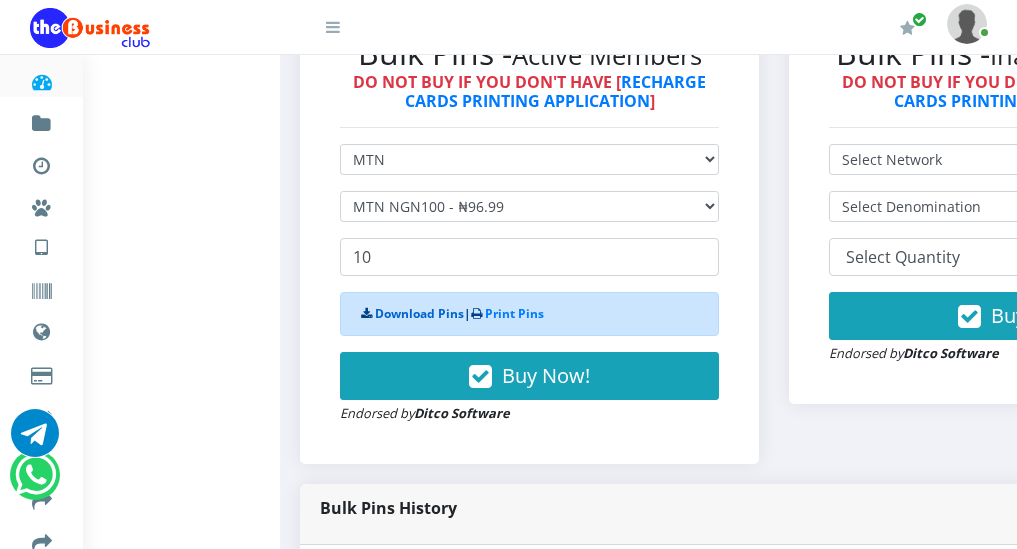 click on "Download Pins" at bounding box center (419, 313) 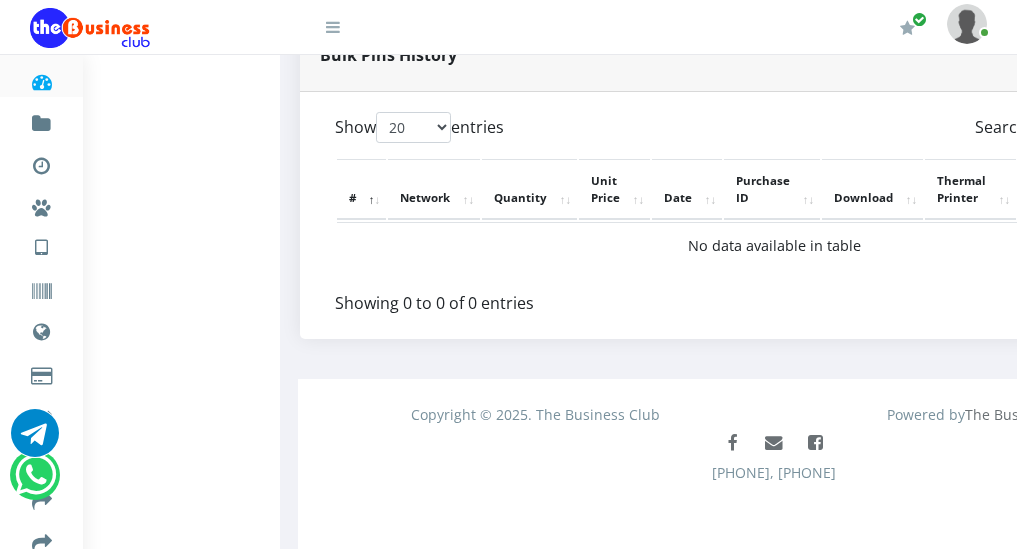 scroll, scrollTop: 1117, scrollLeft: 0, axis: vertical 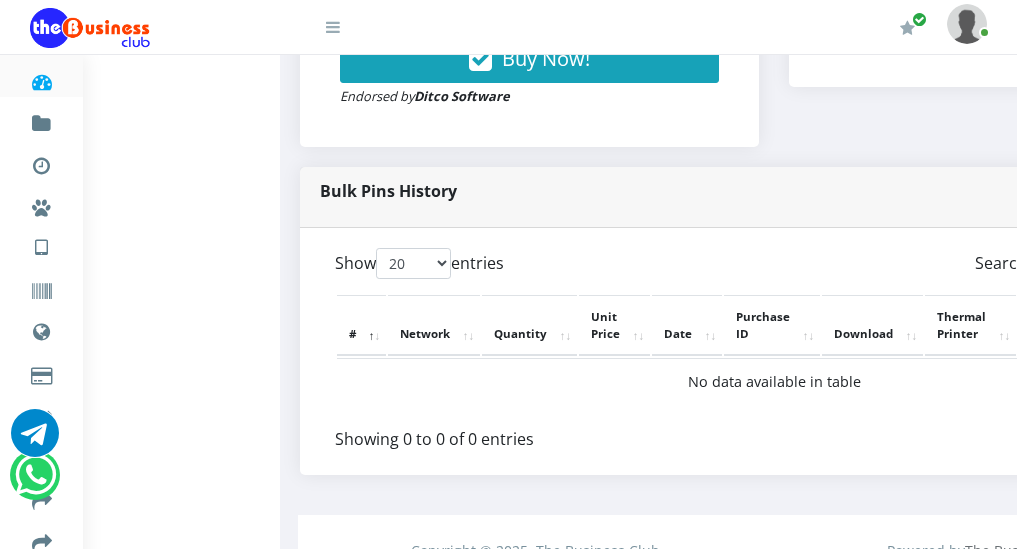 click on "Network" at bounding box center (434, 326) 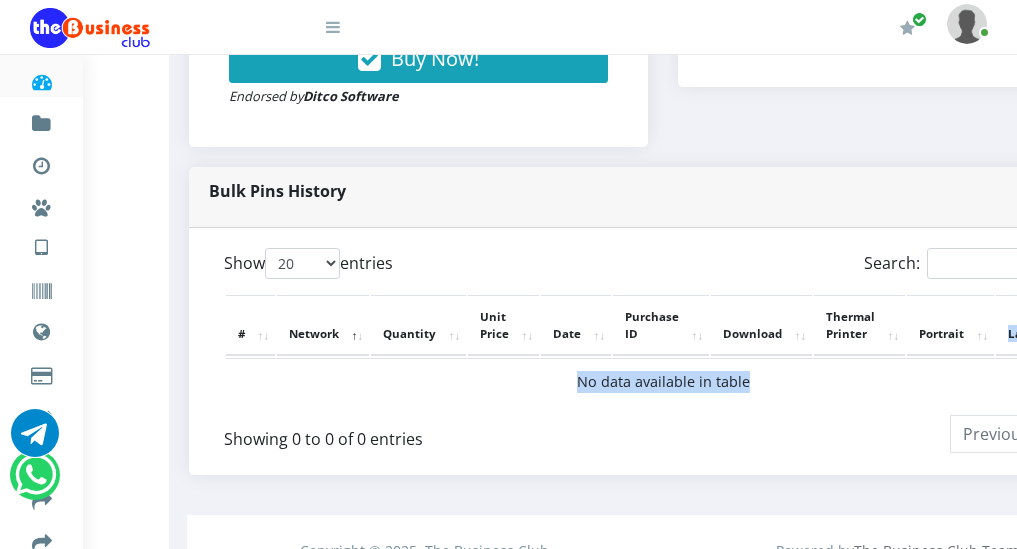 drag, startPoint x: 945, startPoint y: 317, endPoint x: 1024, endPoint y: 423, distance: 132.2006 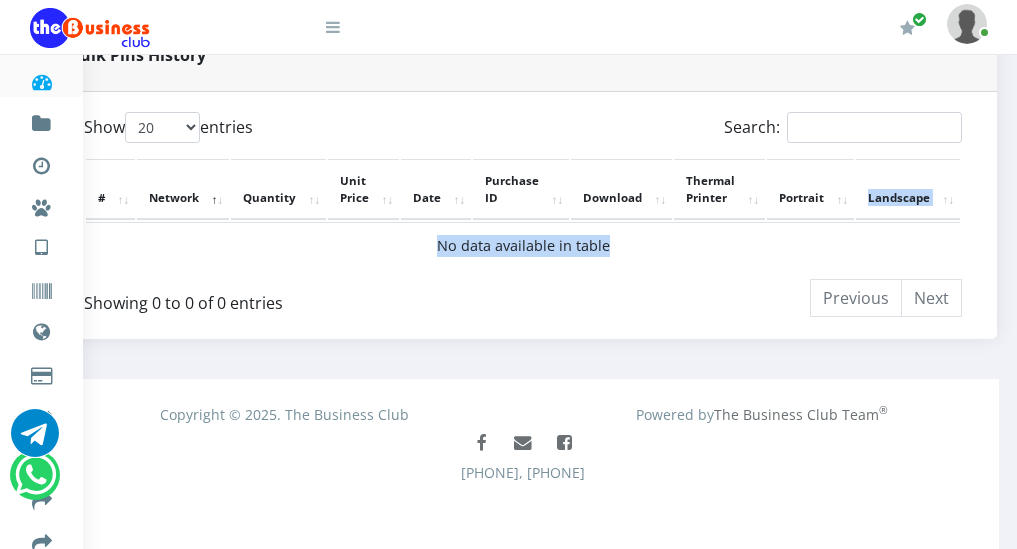 scroll, scrollTop: 1117, scrollLeft: 272, axis: both 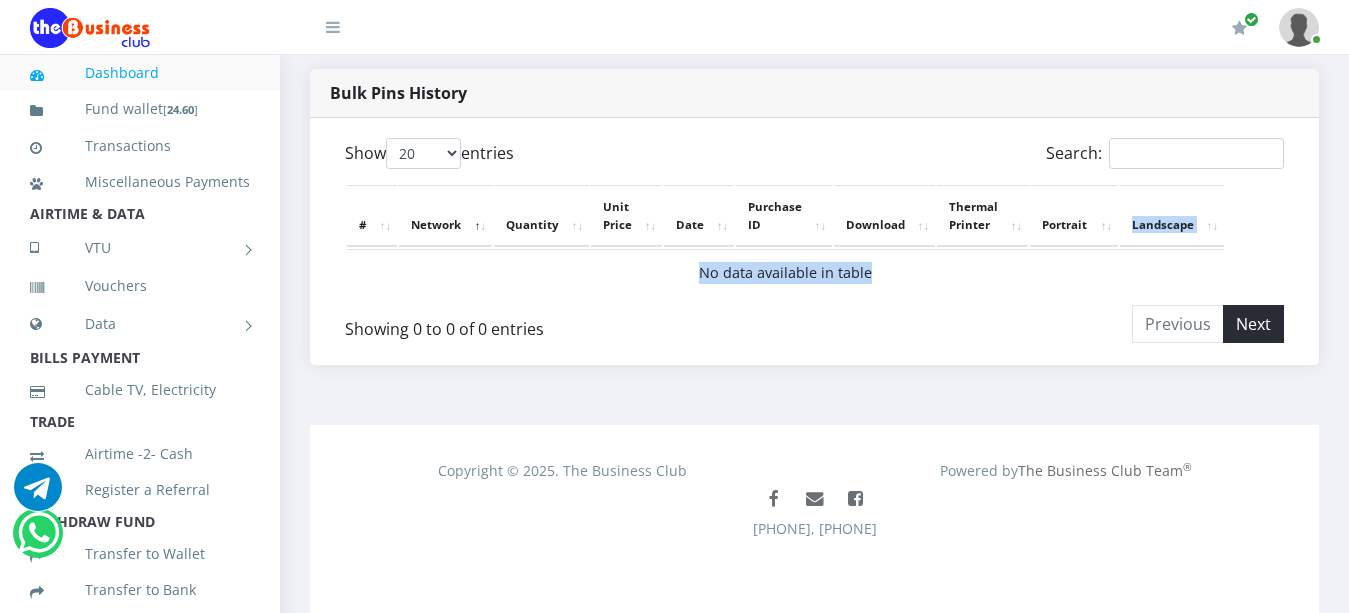 click on "Next" at bounding box center [1254, 324] 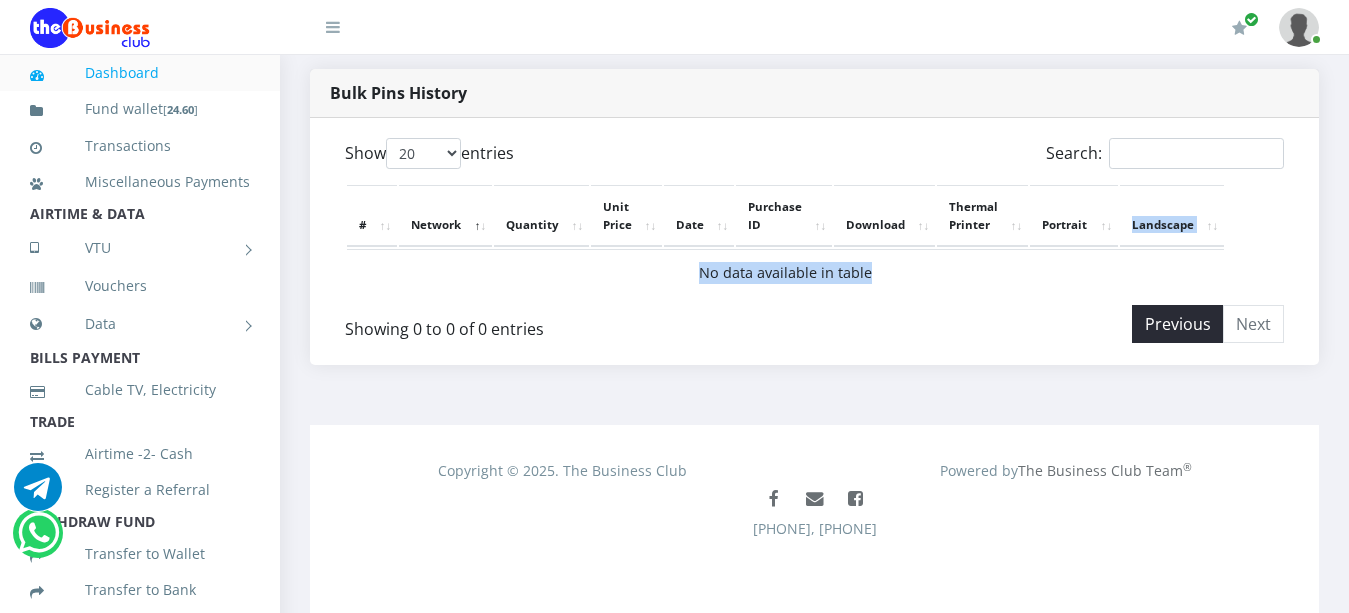 click on "Previous" at bounding box center (1178, 324) 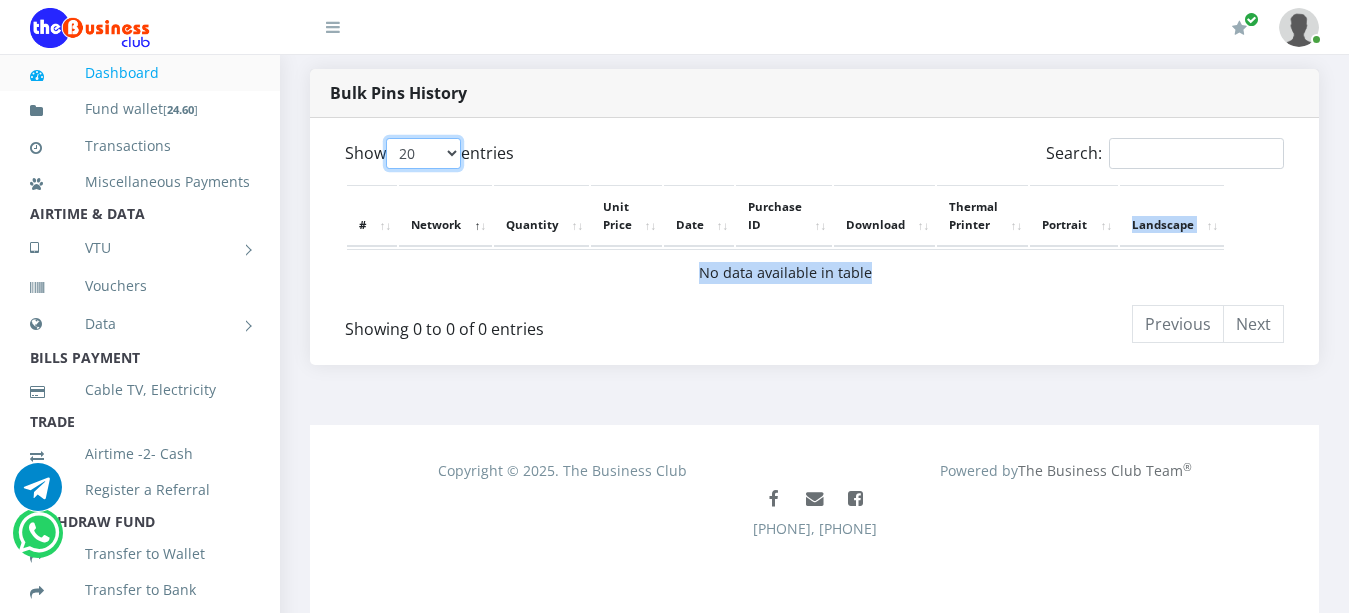click on "20 50 100 All" at bounding box center (423, 153) 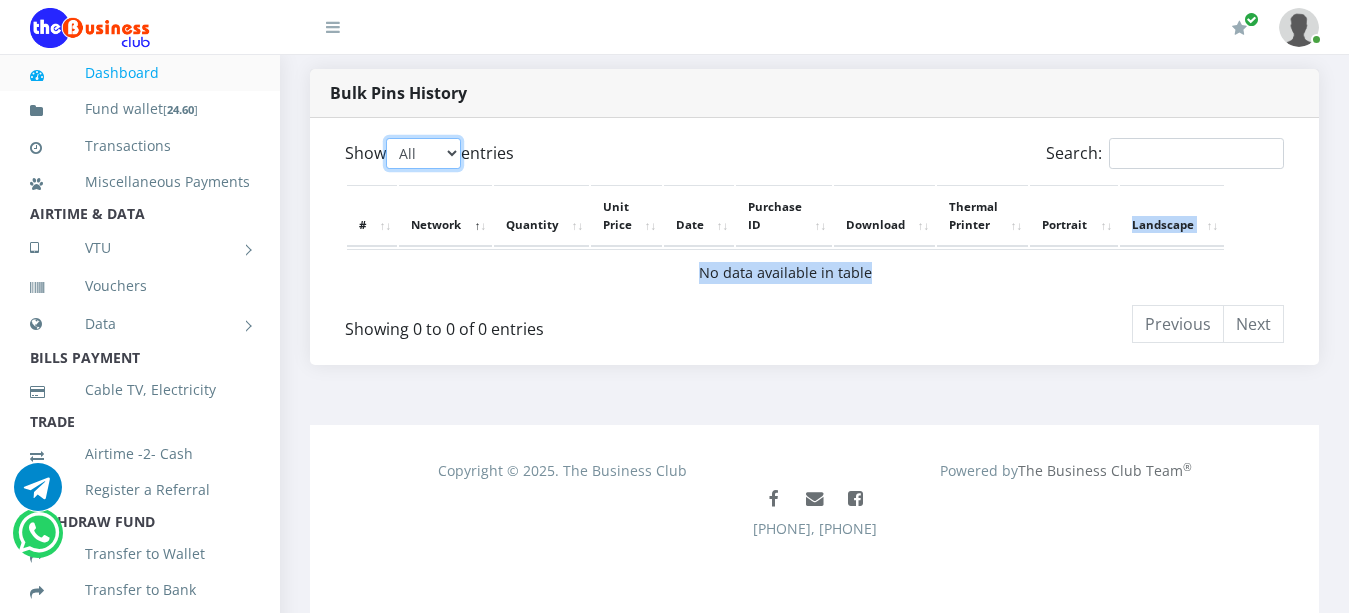 click on "20 50 100 All" at bounding box center (423, 153) 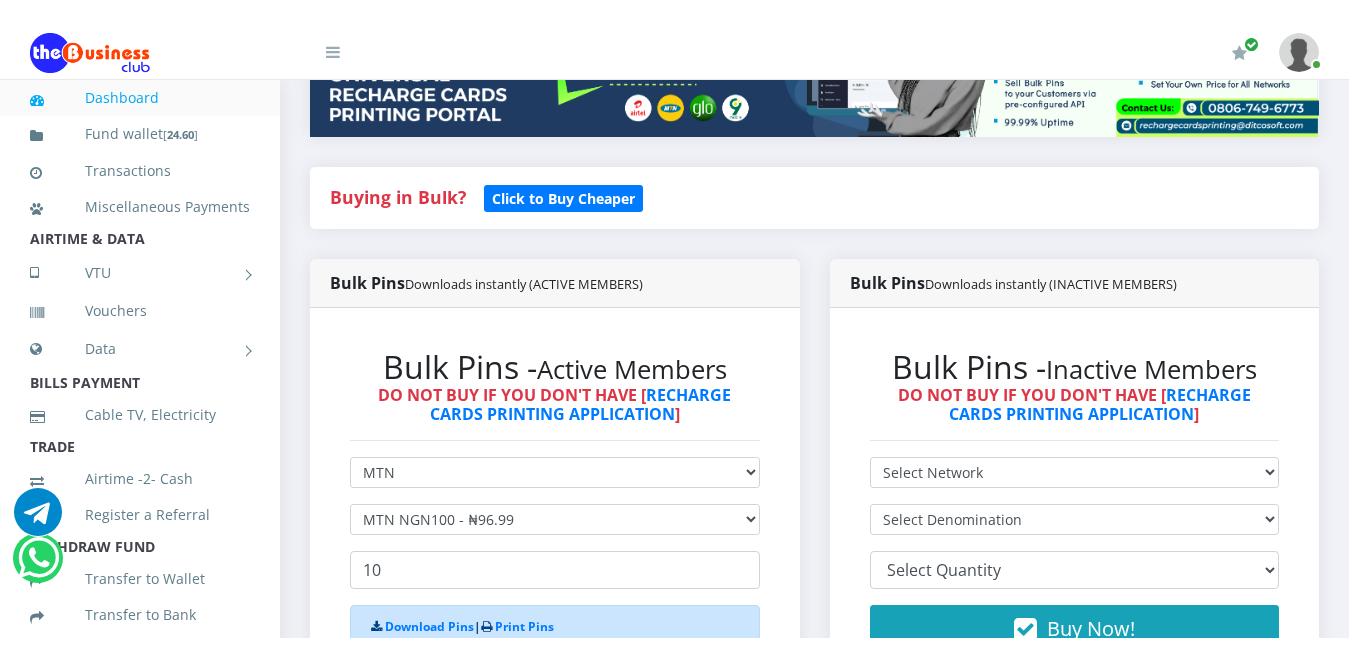 scroll, scrollTop: 400, scrollLeft: 0, axis: vertical 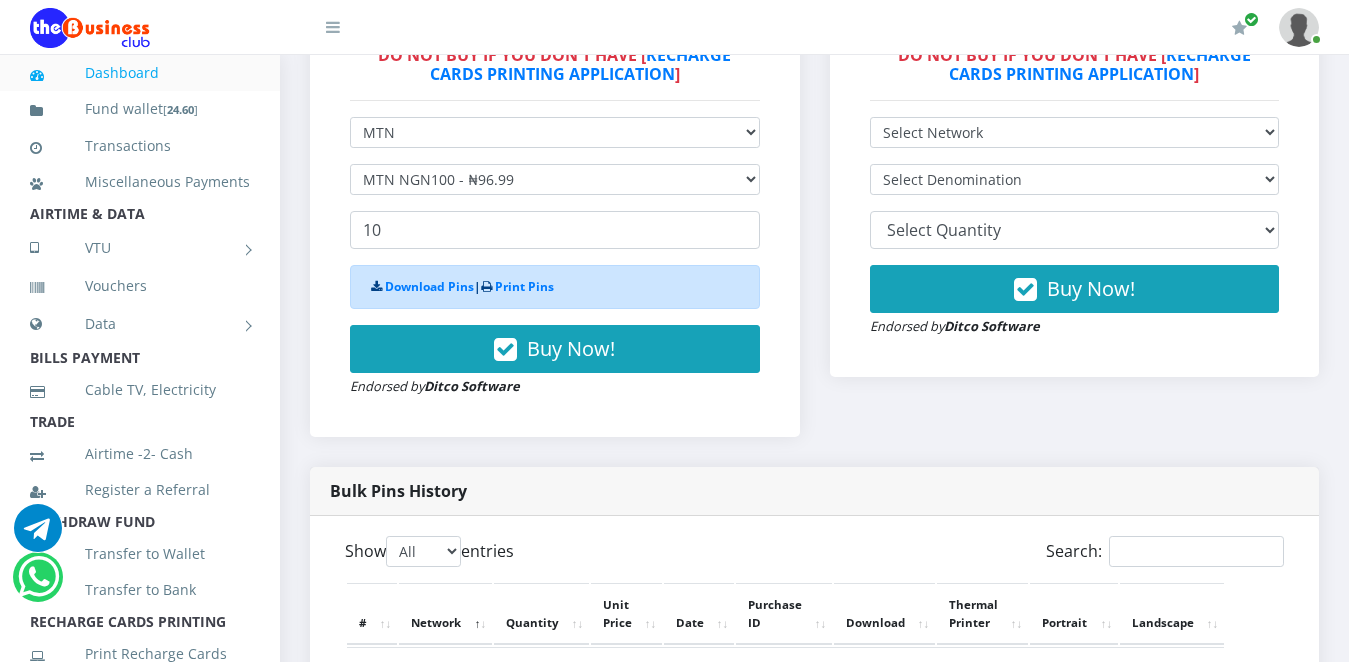 click on "Buying in Bulk?   Click to Buy Cheaper
Bulk Pins  Downloads instantly (ACTIVE MEMBERS)
Bulk Pins -  Active Members
DO NOT BUY IF YOU DON'T HAVE [ RECHARGE CARDS PRINTING APPLICATION ]
Select Network MTN Globacom 10" at bounding box center (814, 147) 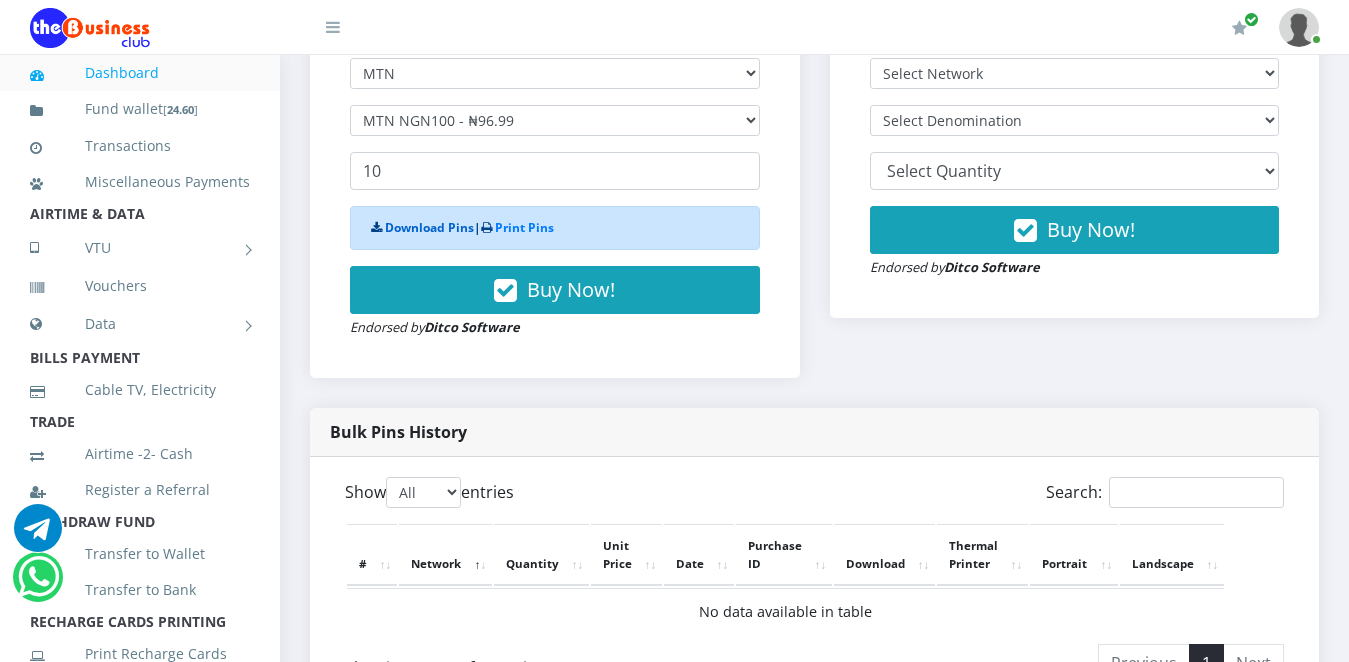 click on "Download Pins" at bounding box center [429, 227] 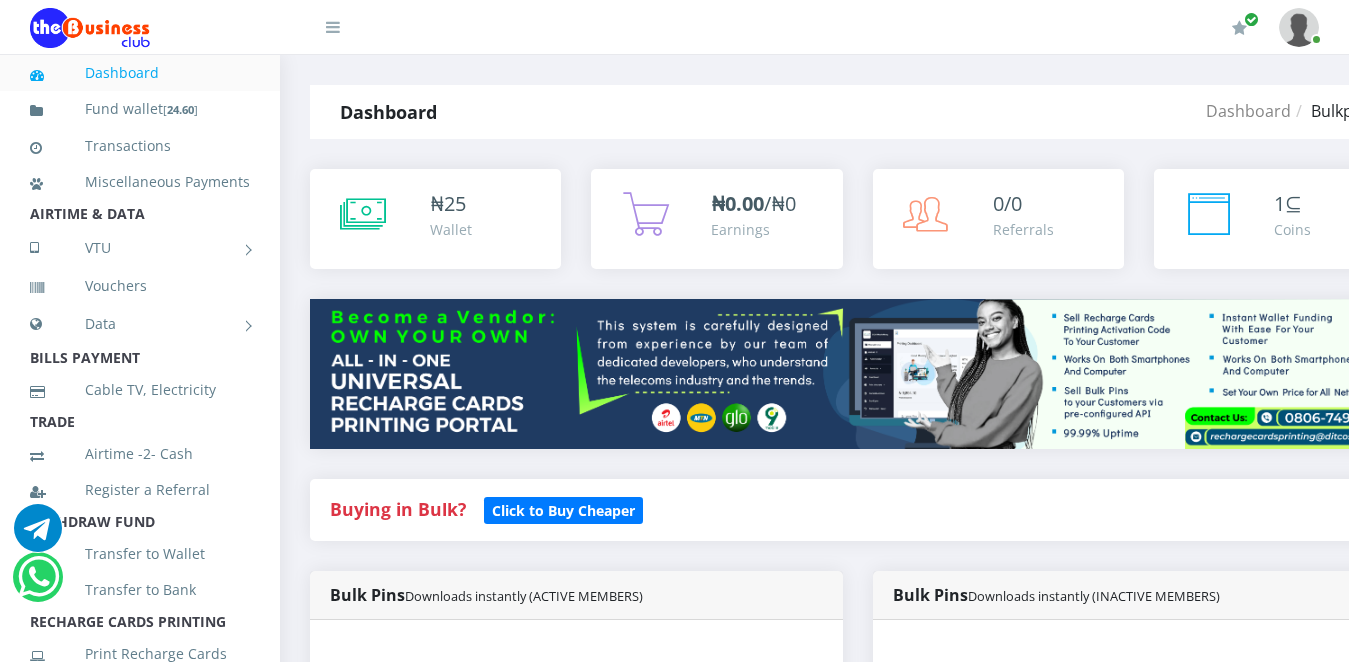 select on "MTN" 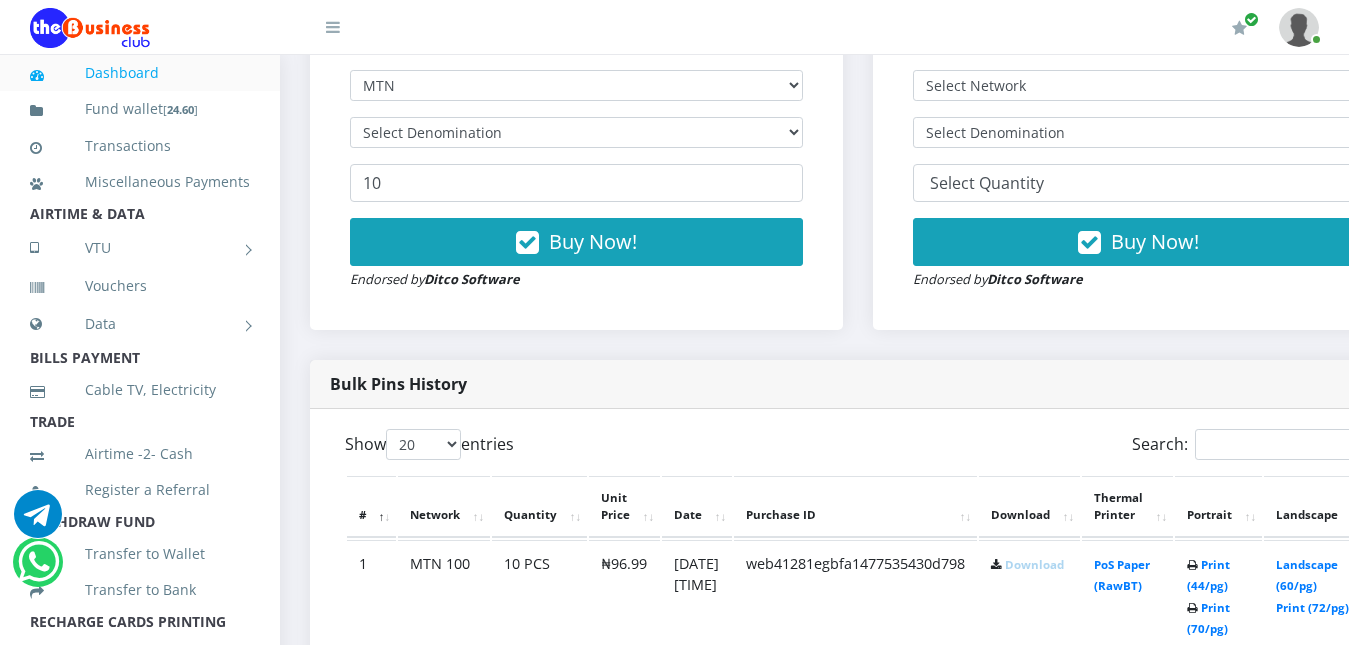 scroll, scrollTop: 1070, scrollLeft: 0, axis: vertical 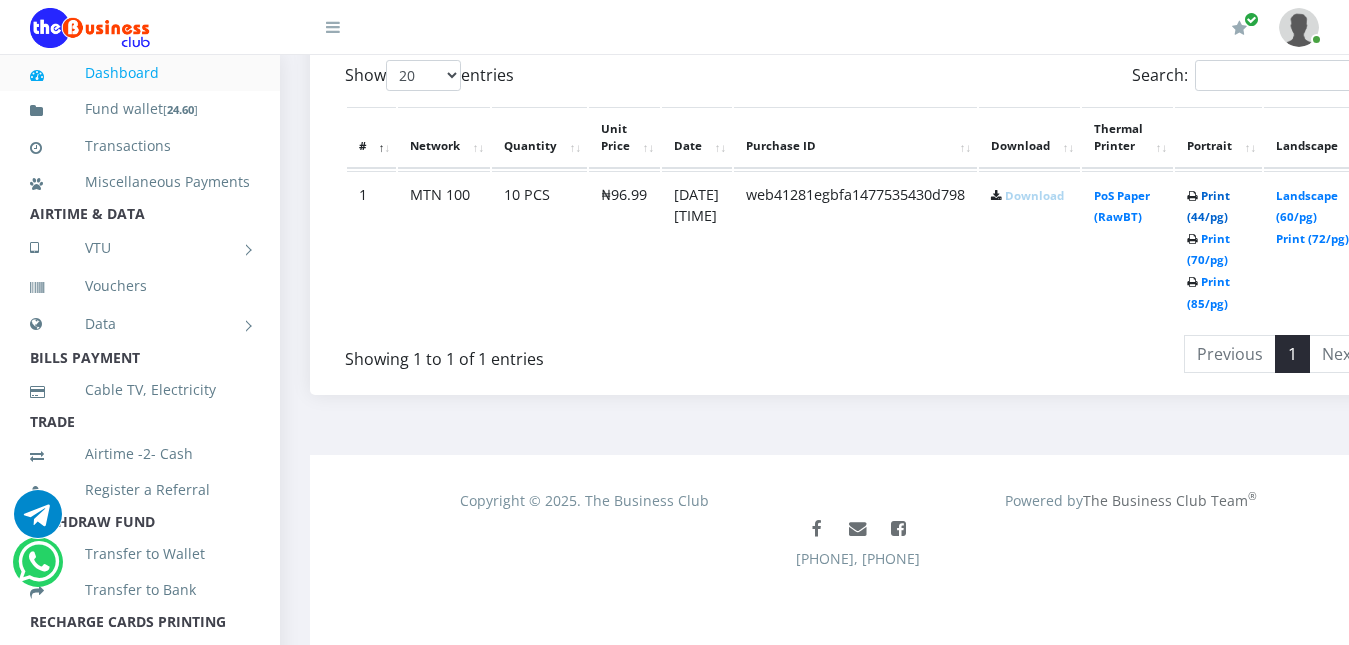 click on "Print (44/pg)" at bounding box center (1208, 206) 